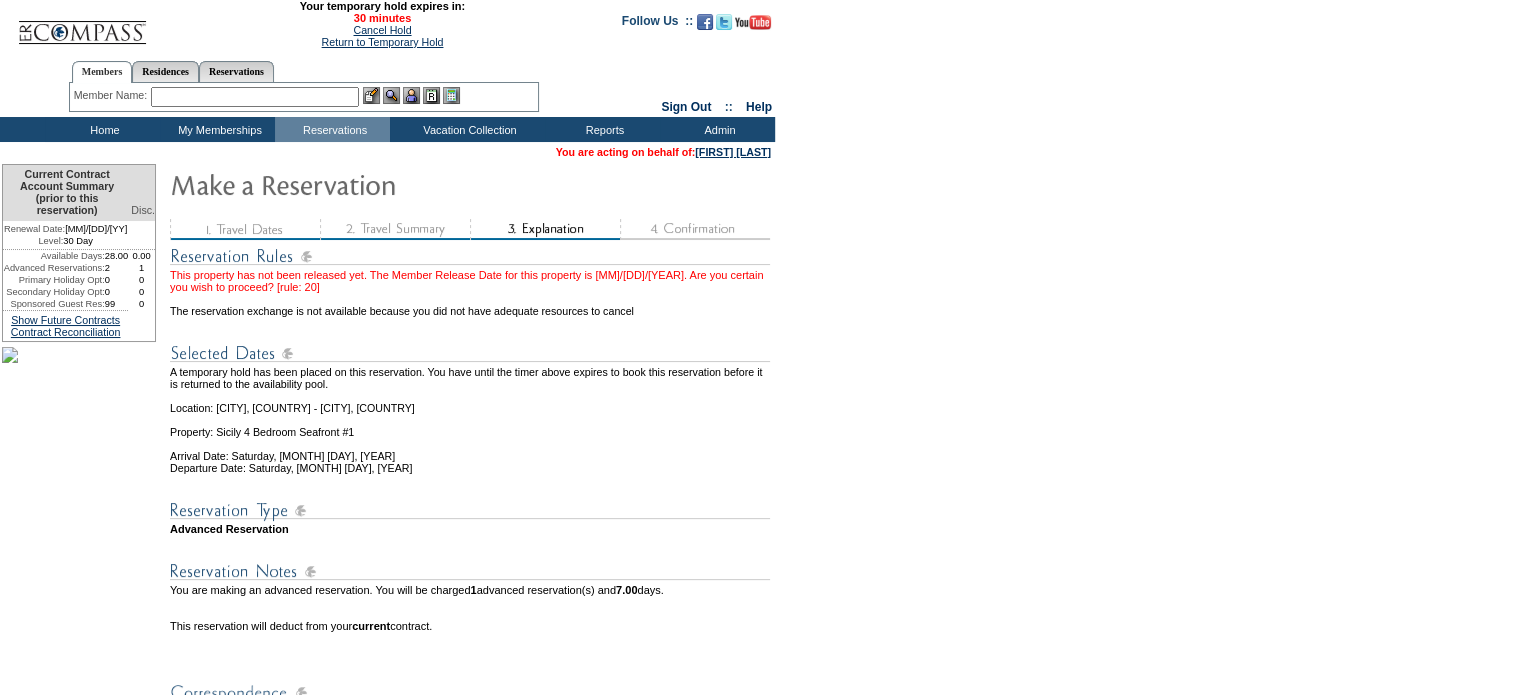 scroll, scrollTop: 935, scrollLeft: 0, axis: vertical 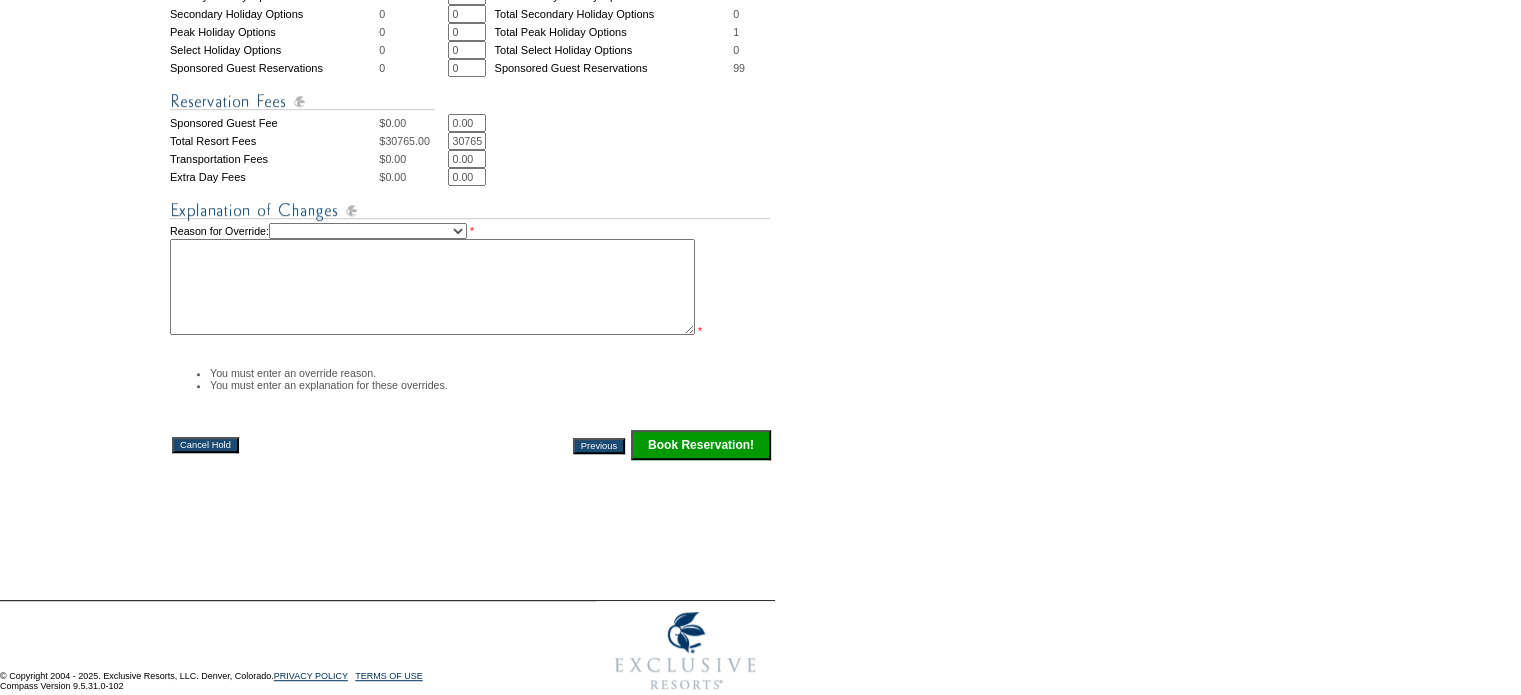 click on "Creating Continuous Stay
Days Rebooked After Cancellation
Editing Occupant
Experiential / Hotel / Partner / Charity
Holiday Token Exchange
Operations Recosting
Pacification
Pacification – New Member
Program-Specific Discount
Reserved Rollover Available
Sales Exception
Travel Date Adjustment" at bounding box center [368, 231] 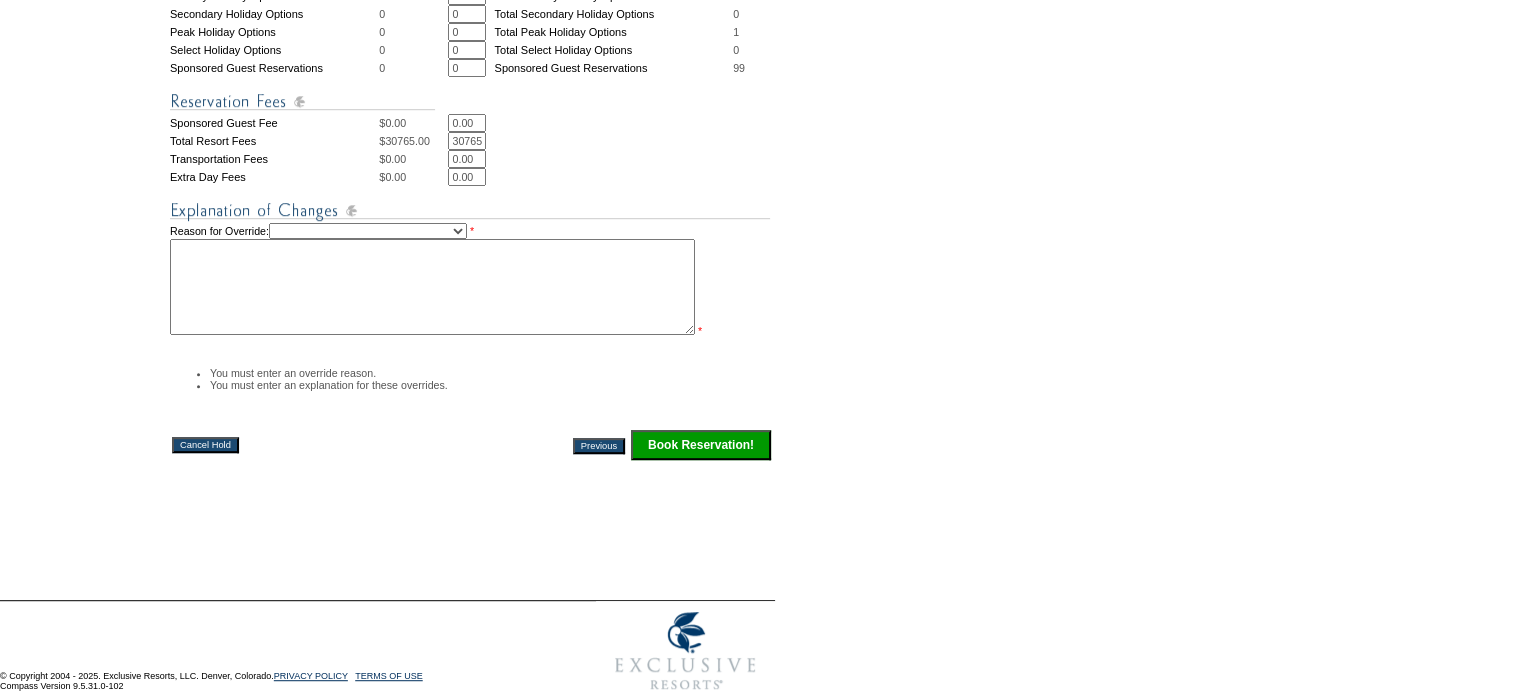 select on "1035" 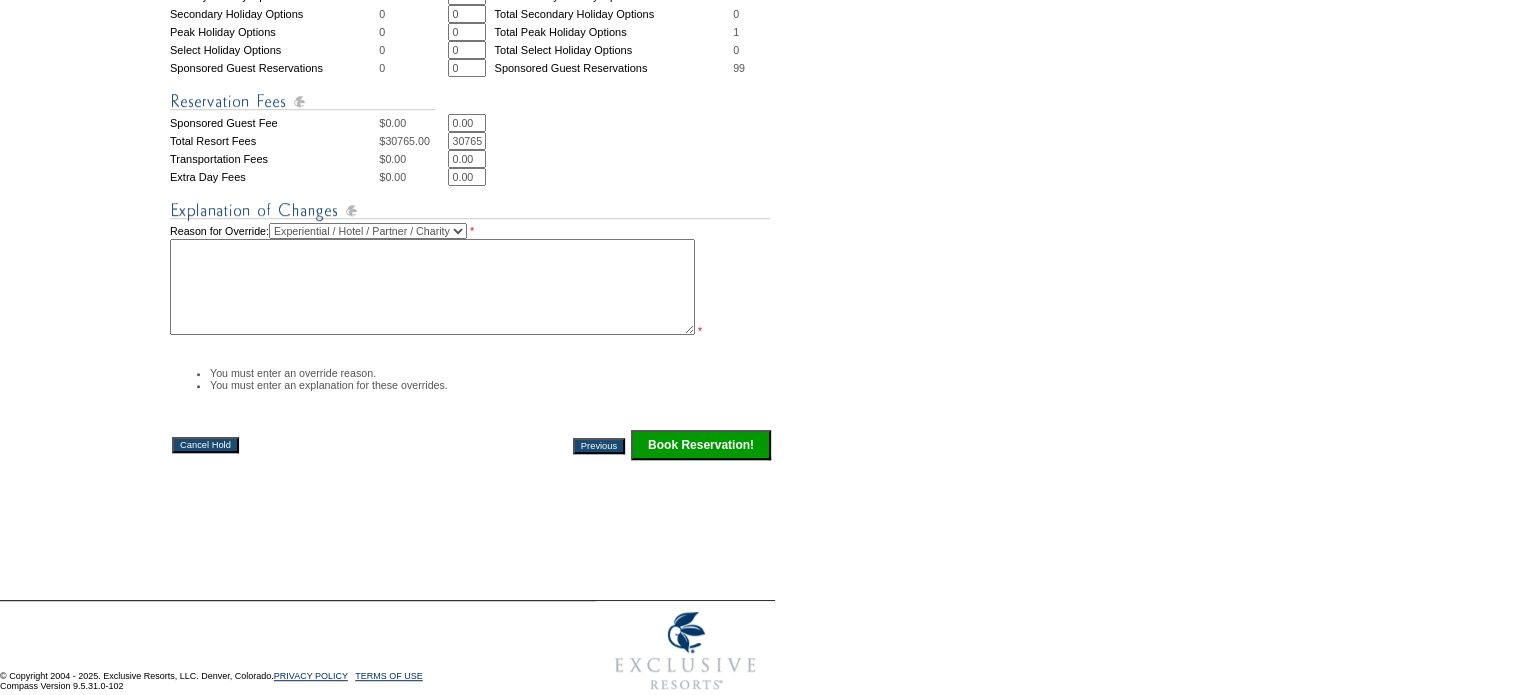 click on "Creating Continuous Stay
Days Rebooked After Cancellation
Editing Occupant
Experiential / Hotel / Partner / Charity
Holiday Token Exchange
Operations Recosting
Pacification
Pacification – New Member
Program-Specific Discount
Reserved Rollover Available
Sales Exception
Travel Date Adjustment" at bounding box center [368, 231] 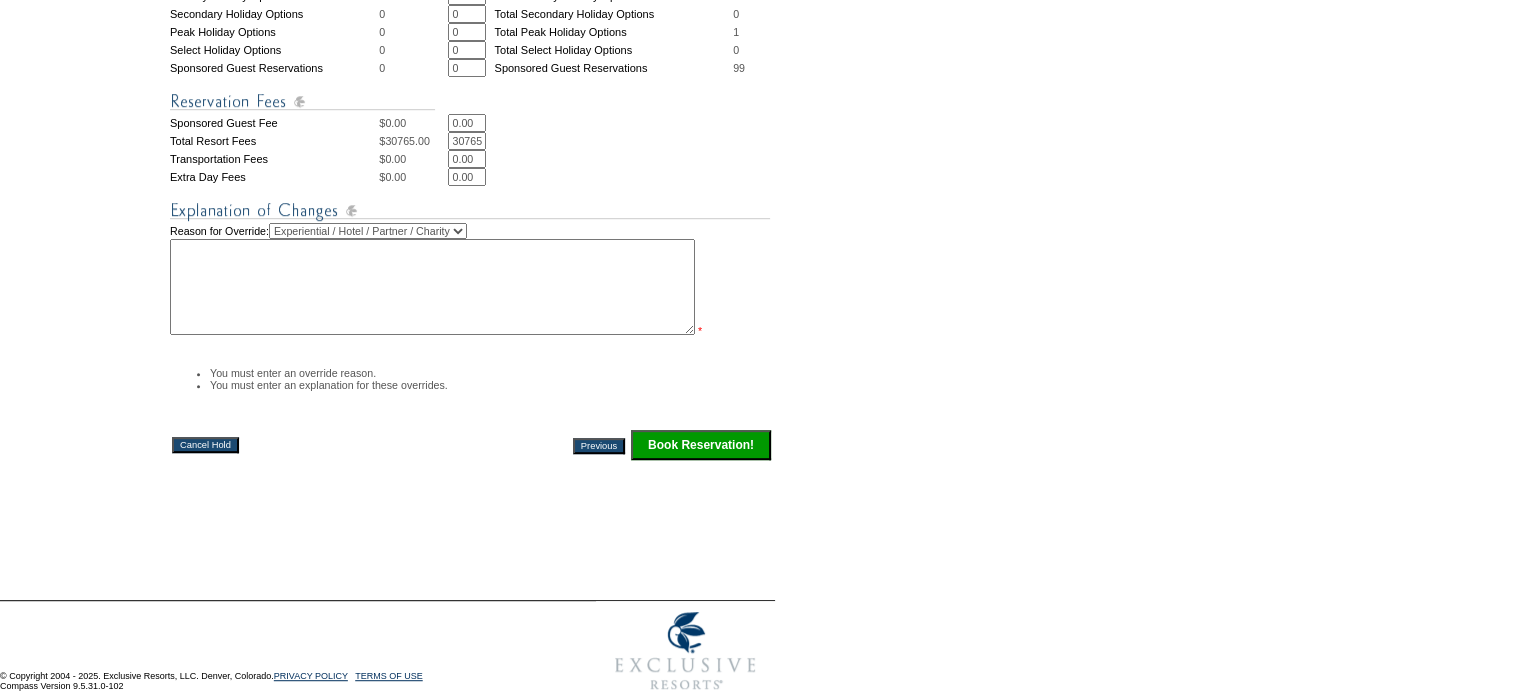 click at bounding box center [432, 287] 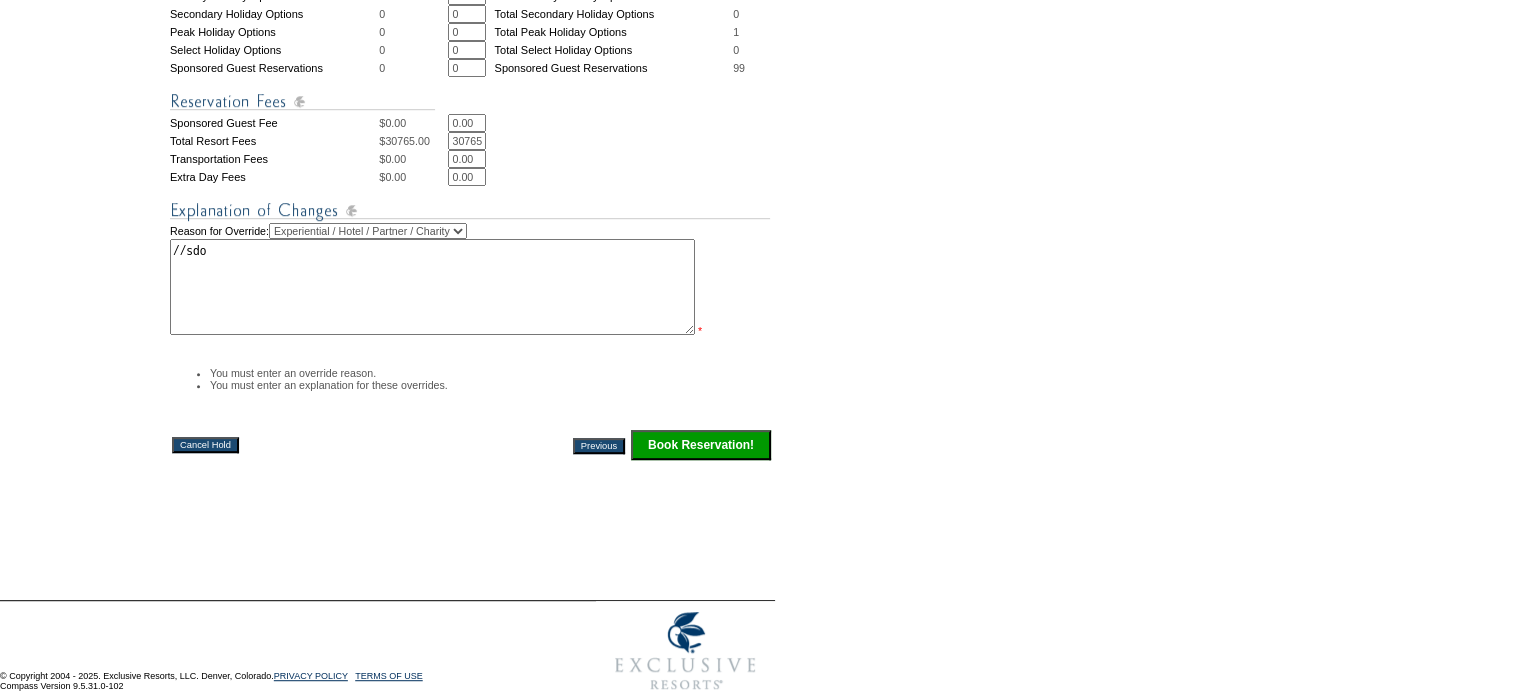 type on "//sdo" 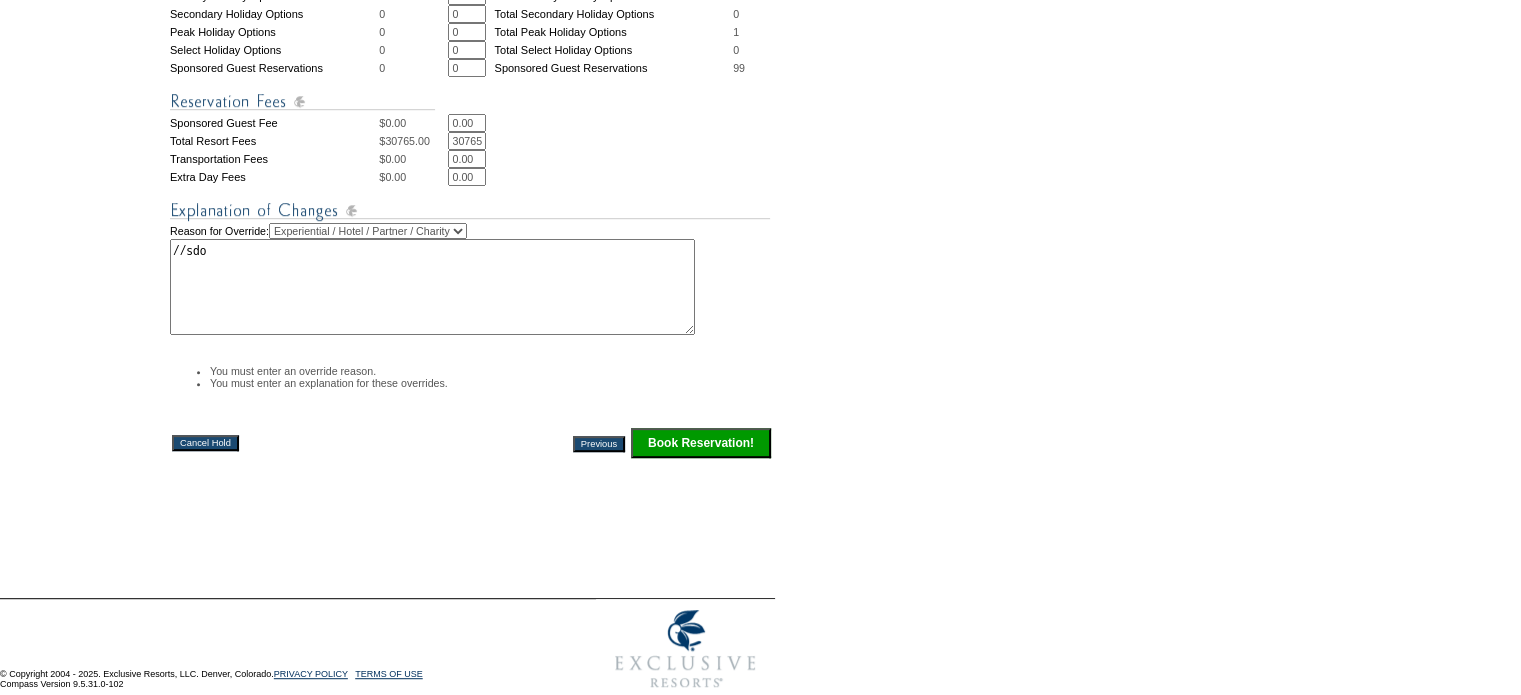 click on "Book Reservation!" at bounding box center [701, 443] 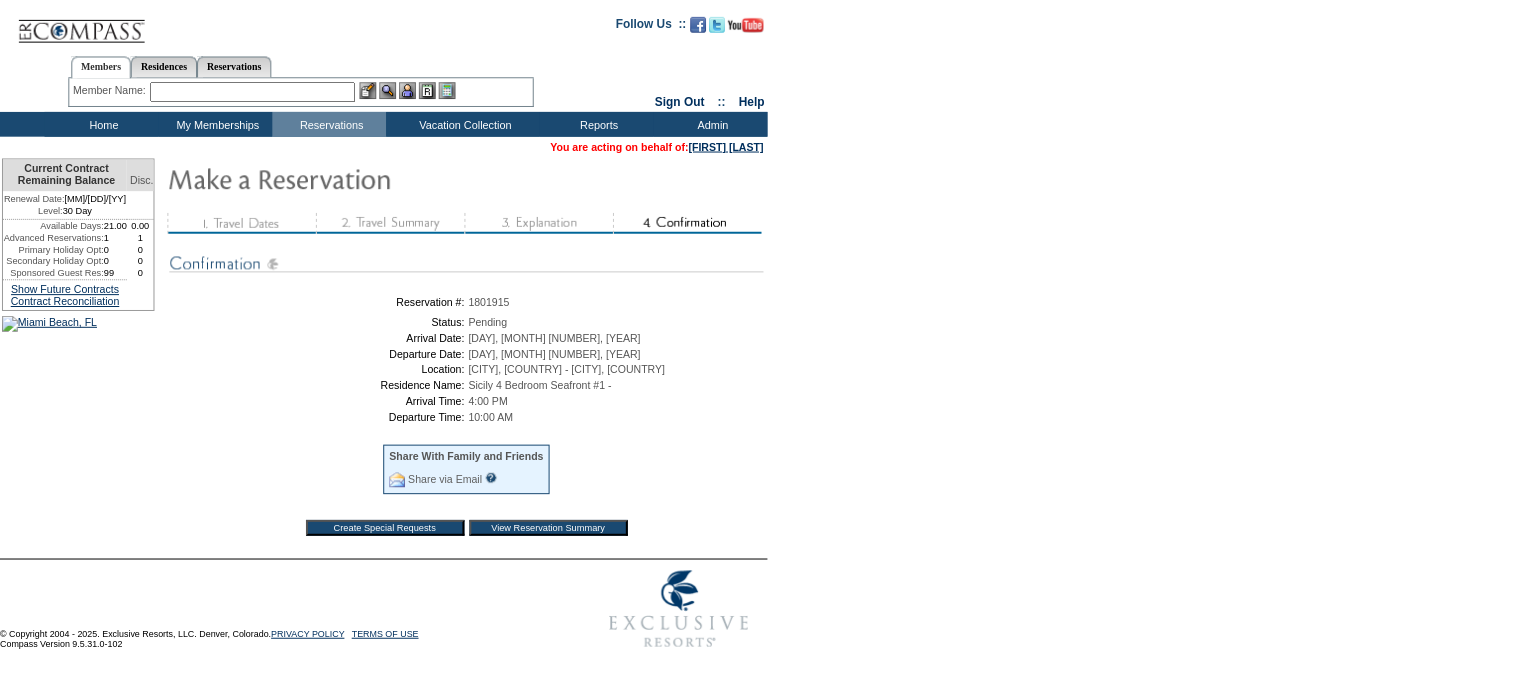 scroll, scrollTop: 0, scrollLeft: 0, axis: both 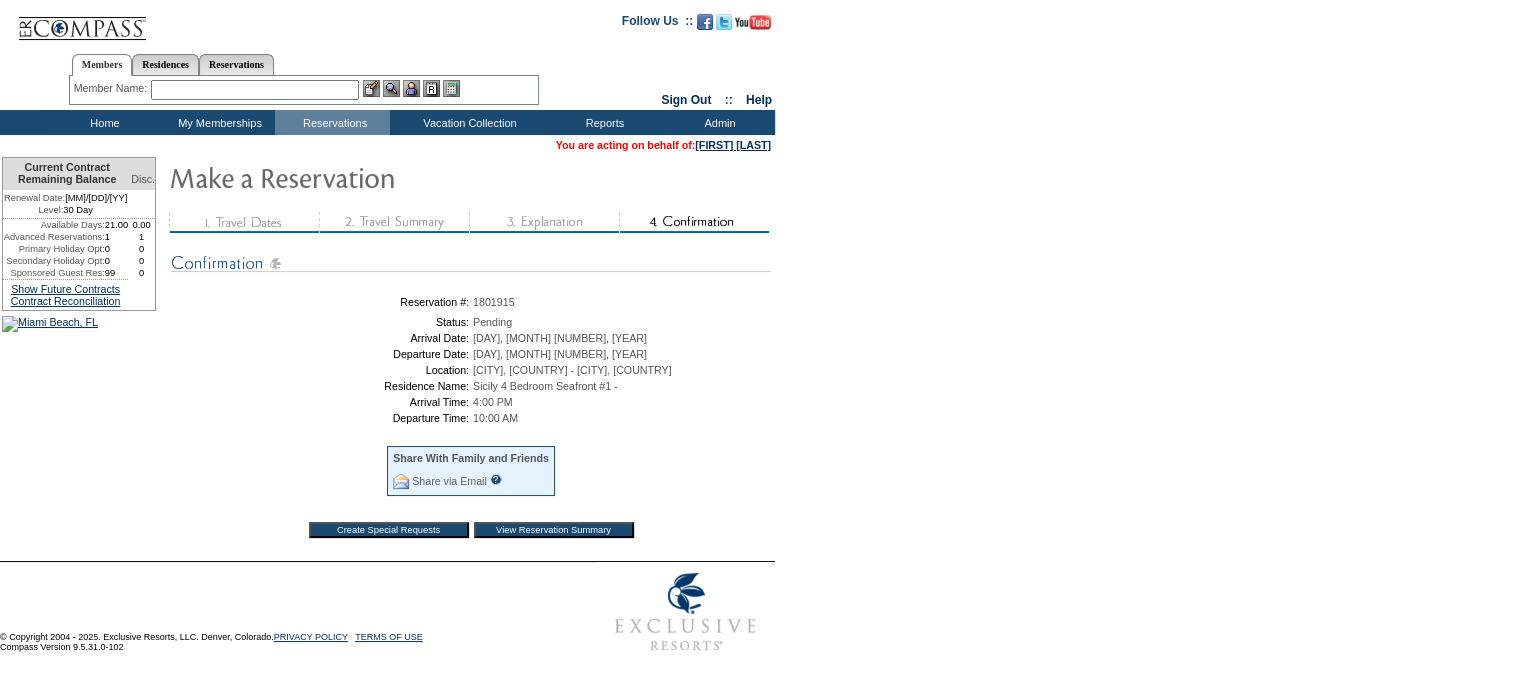 click on "View Reservation Summary" at bounding box center (554, 530) 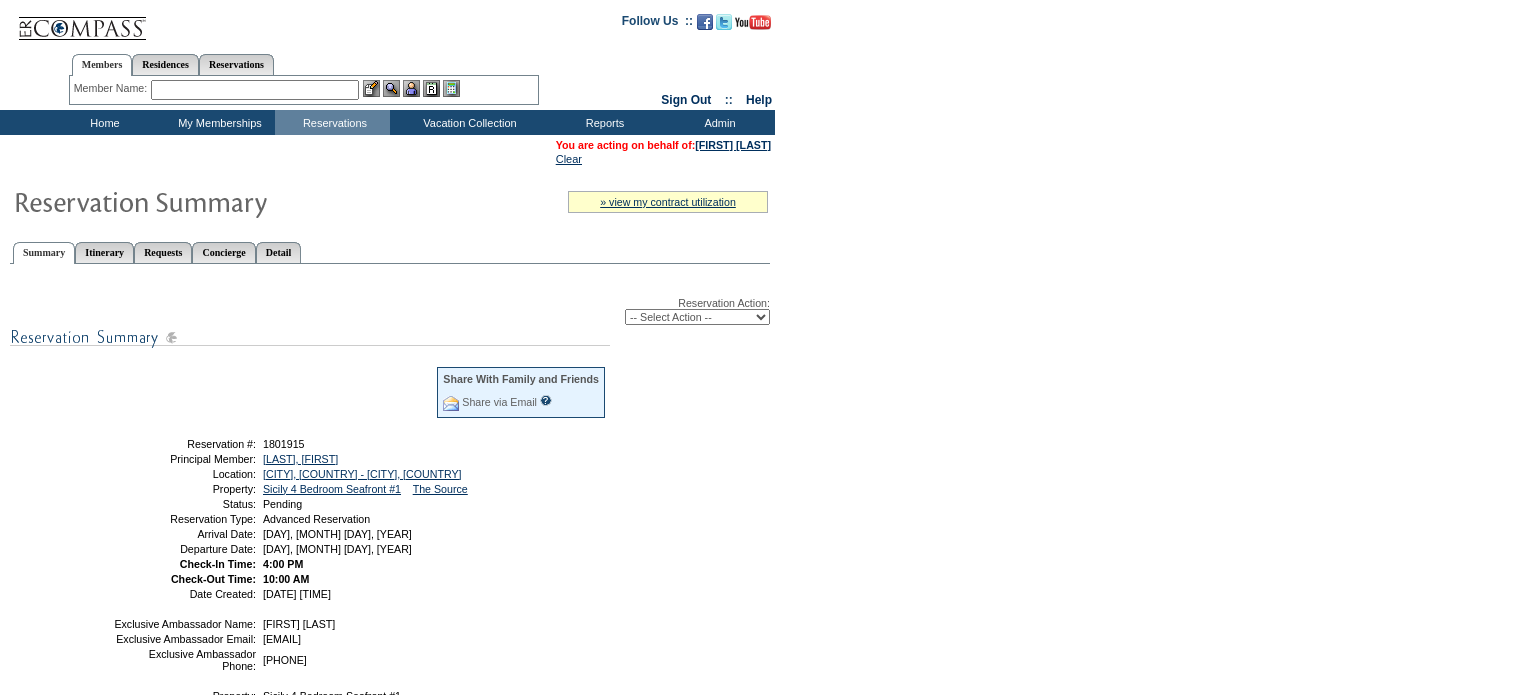 scroll, scrollTop: 0, scrollLeft: 0, axis: both 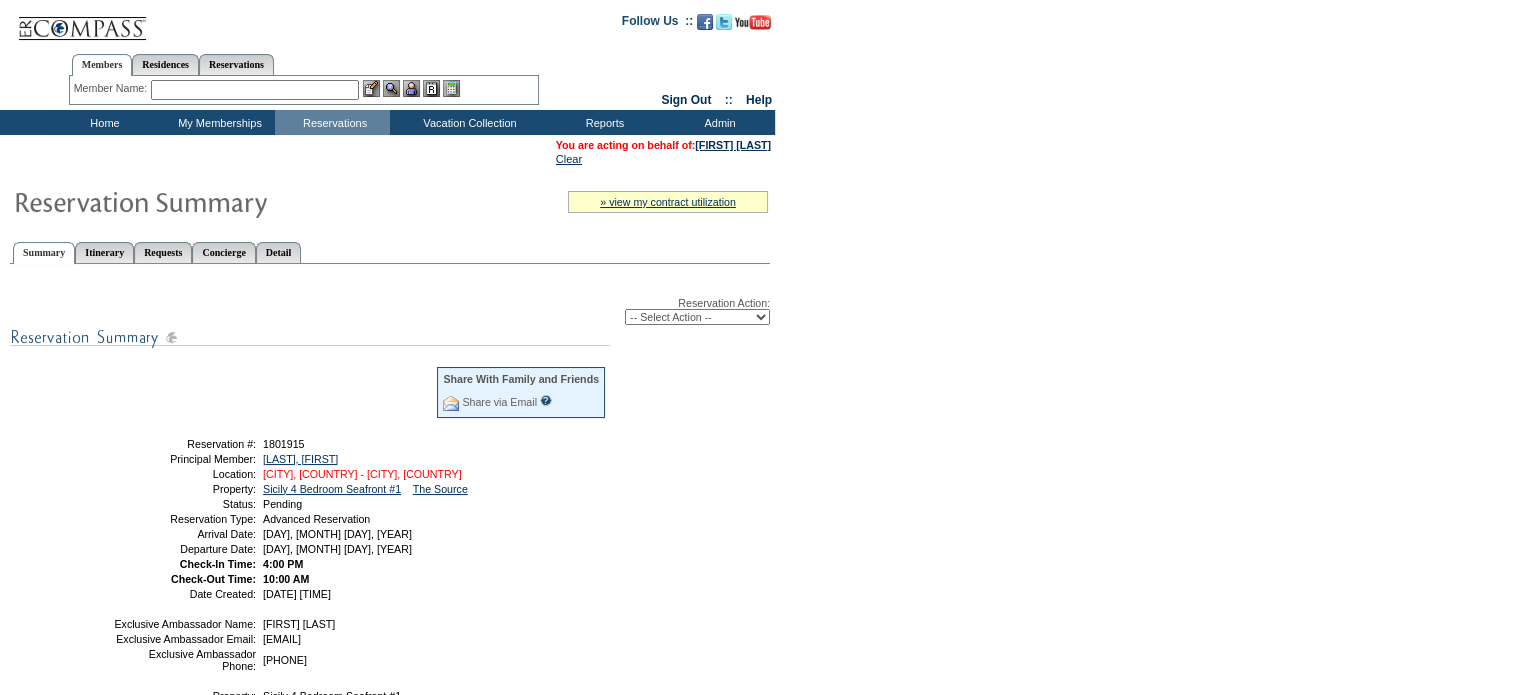 click on "Sicily, Italy - Sicily, Italy" at bounding box center (362, 474) 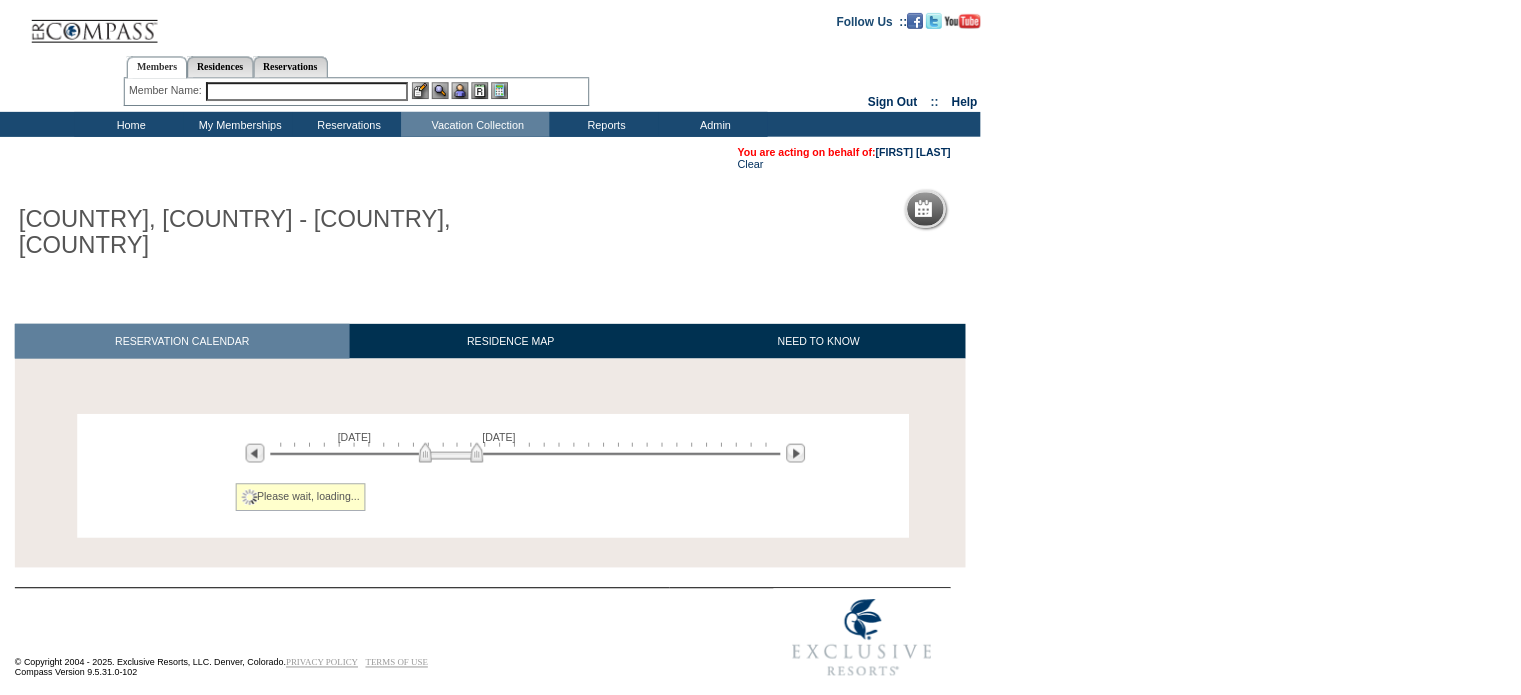 scroll, scrollTop: 0, scrollLeft: 0, axis: both 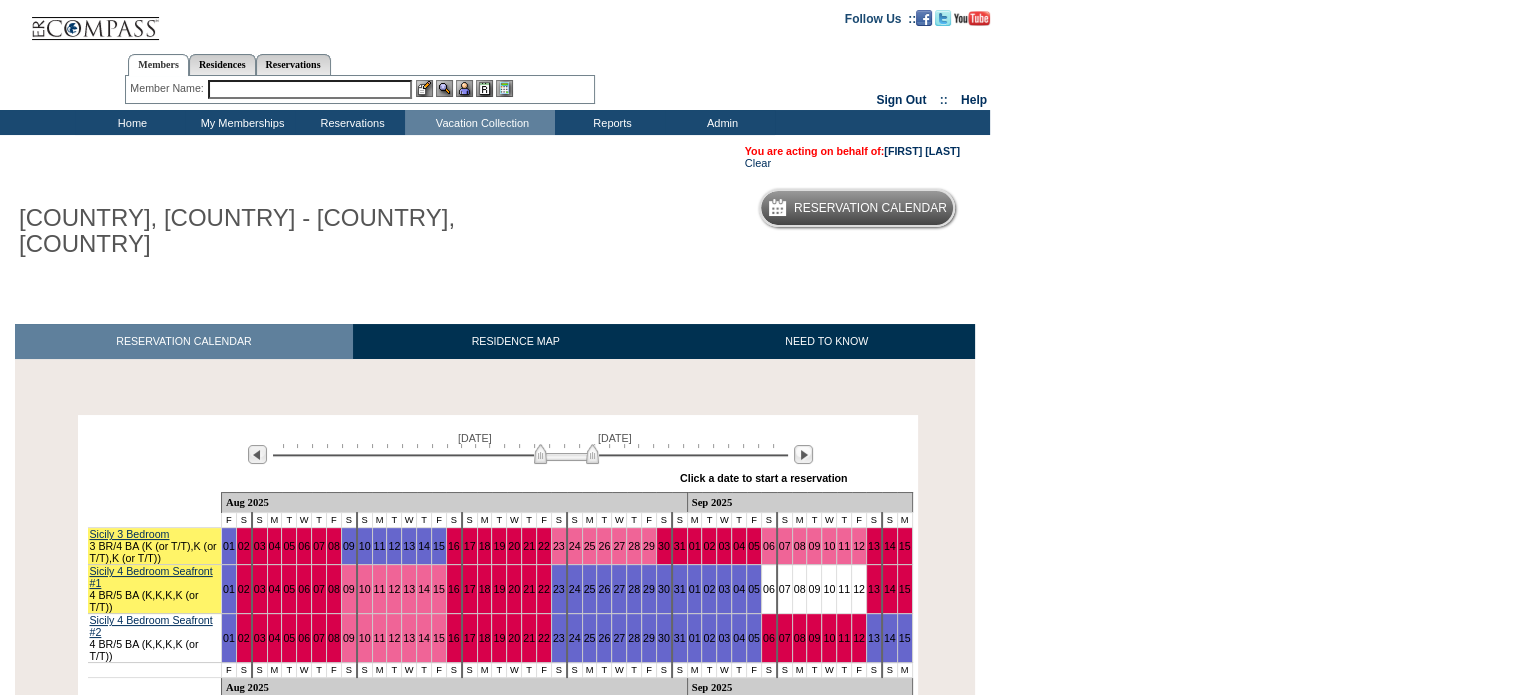 drag, startPoint x: 464, startPoint y: 431, endPoint x: 575, endPoint y: 431, distance: 111 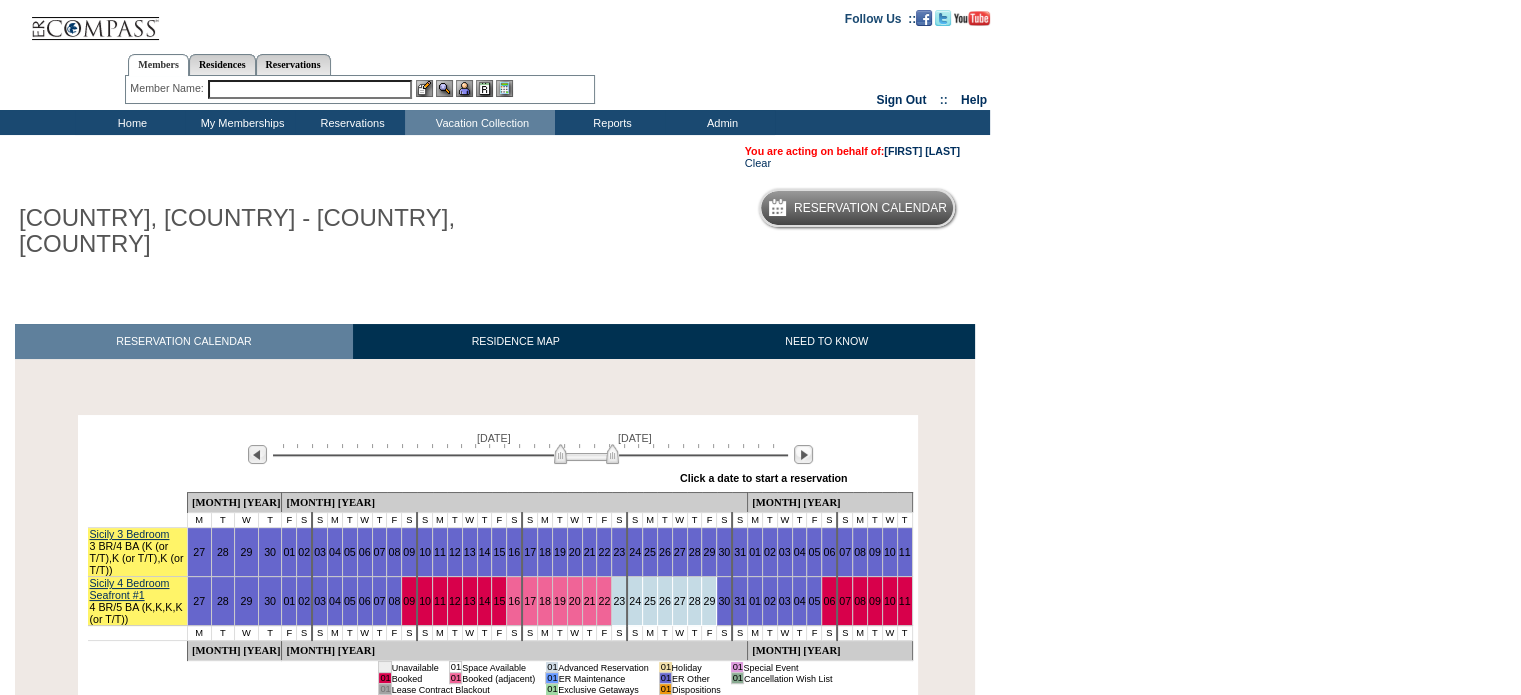 drag, startPoint x: 584, startPoint y: 435, endPoint x: 604, endPoint y: 435, distance: 20 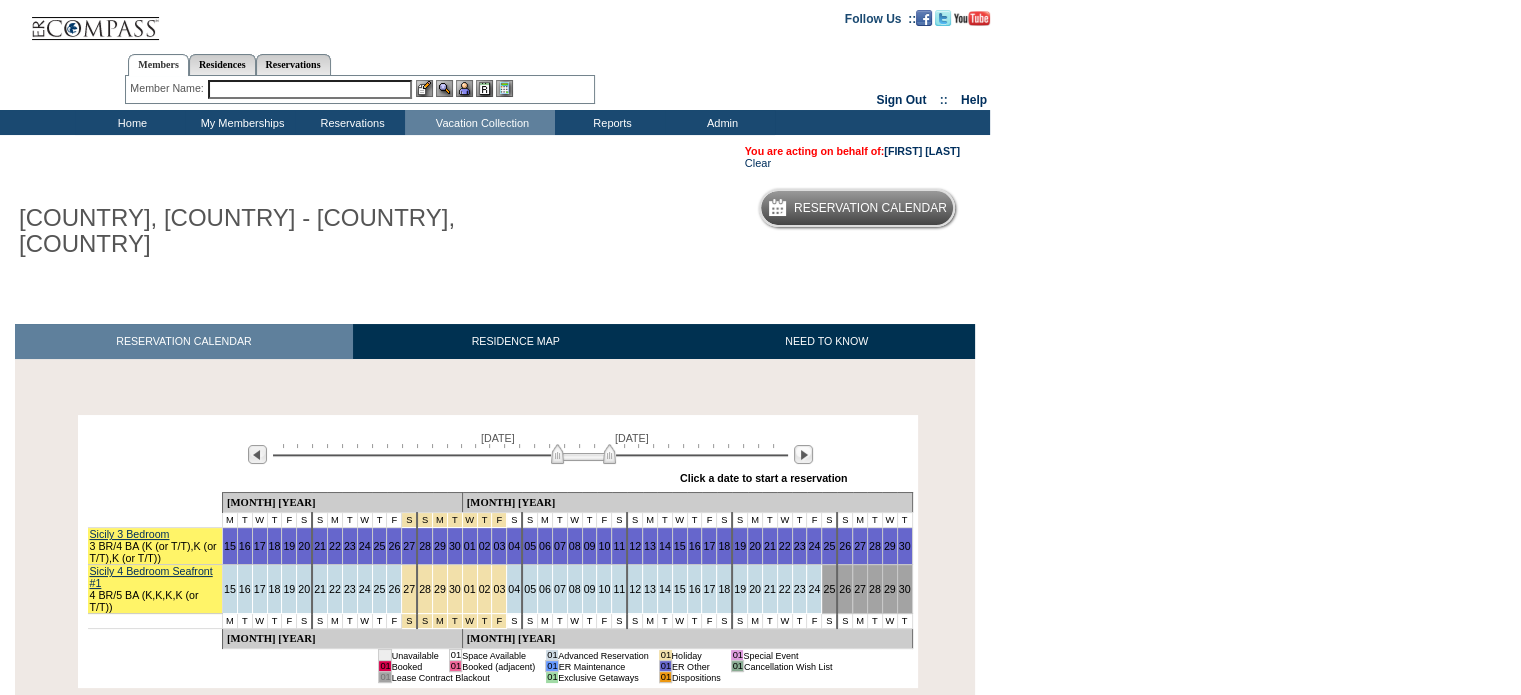 click at bounding box center (583, 454) 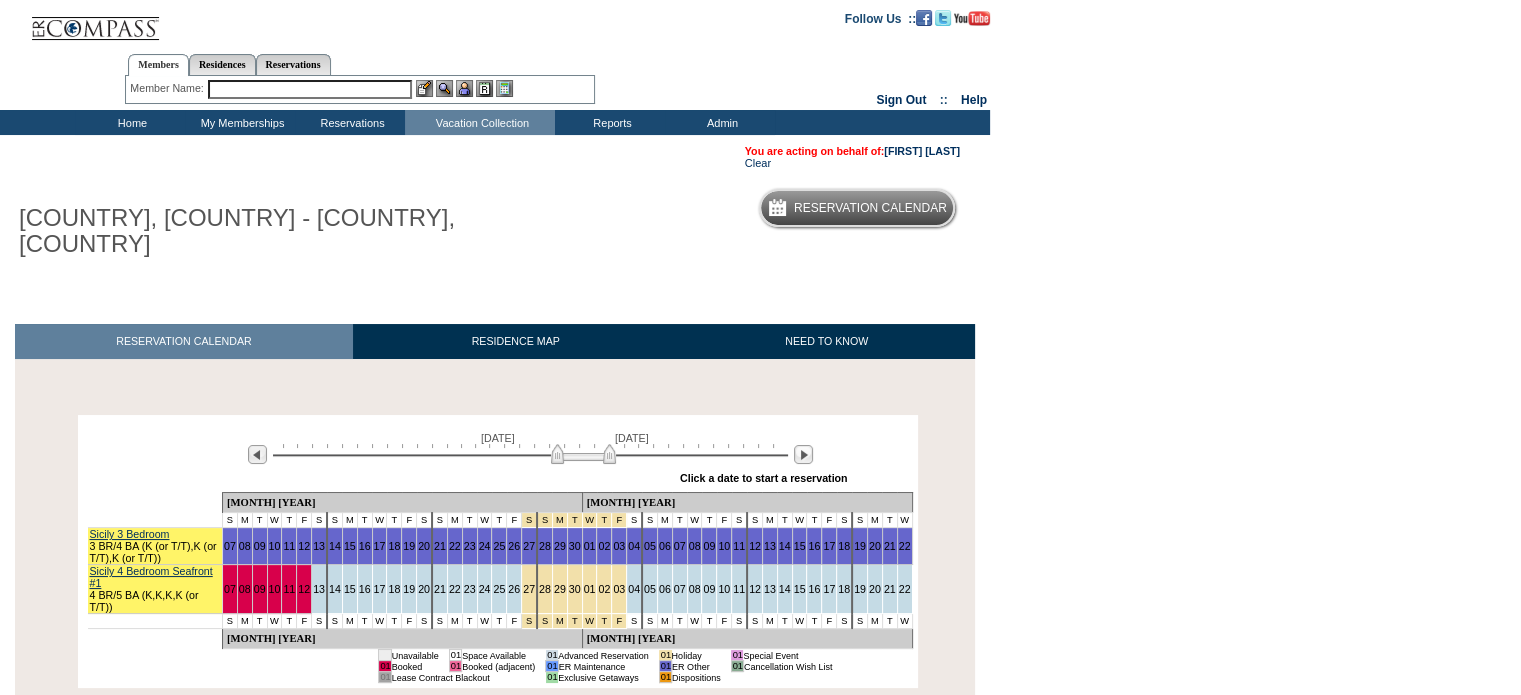 click at bounding box center (310, 89) 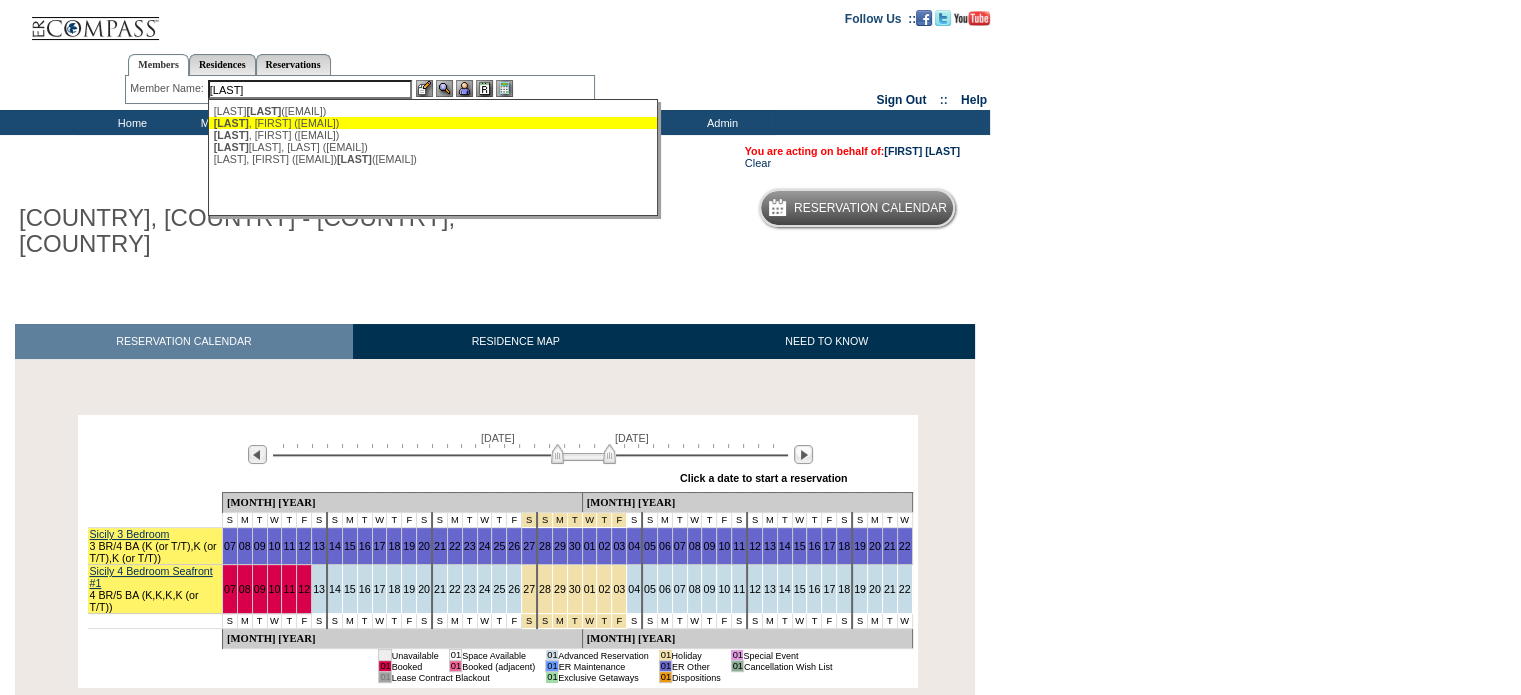 click on "Powell , Amanda (mandylori@gmail.com)" at bounding box center [434, 123] 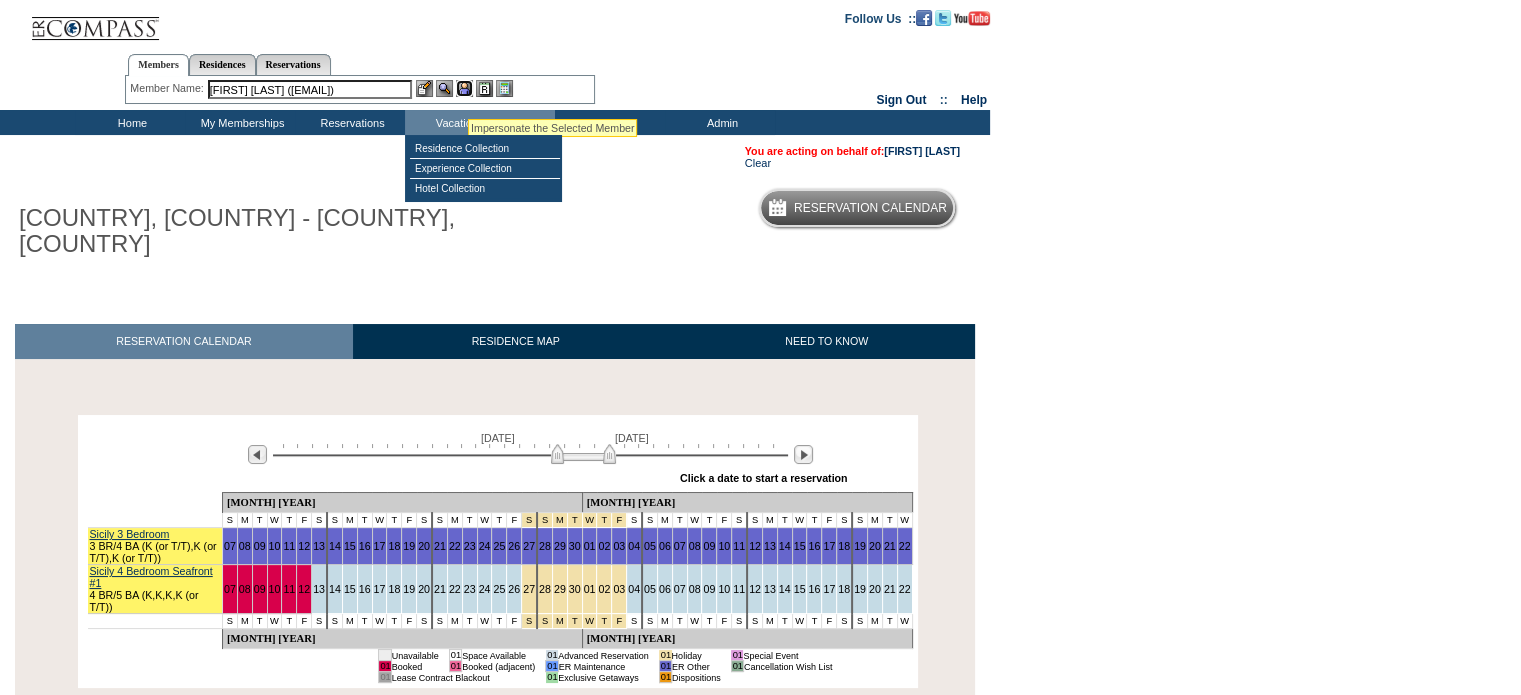 click at bounding box center (464, 88) 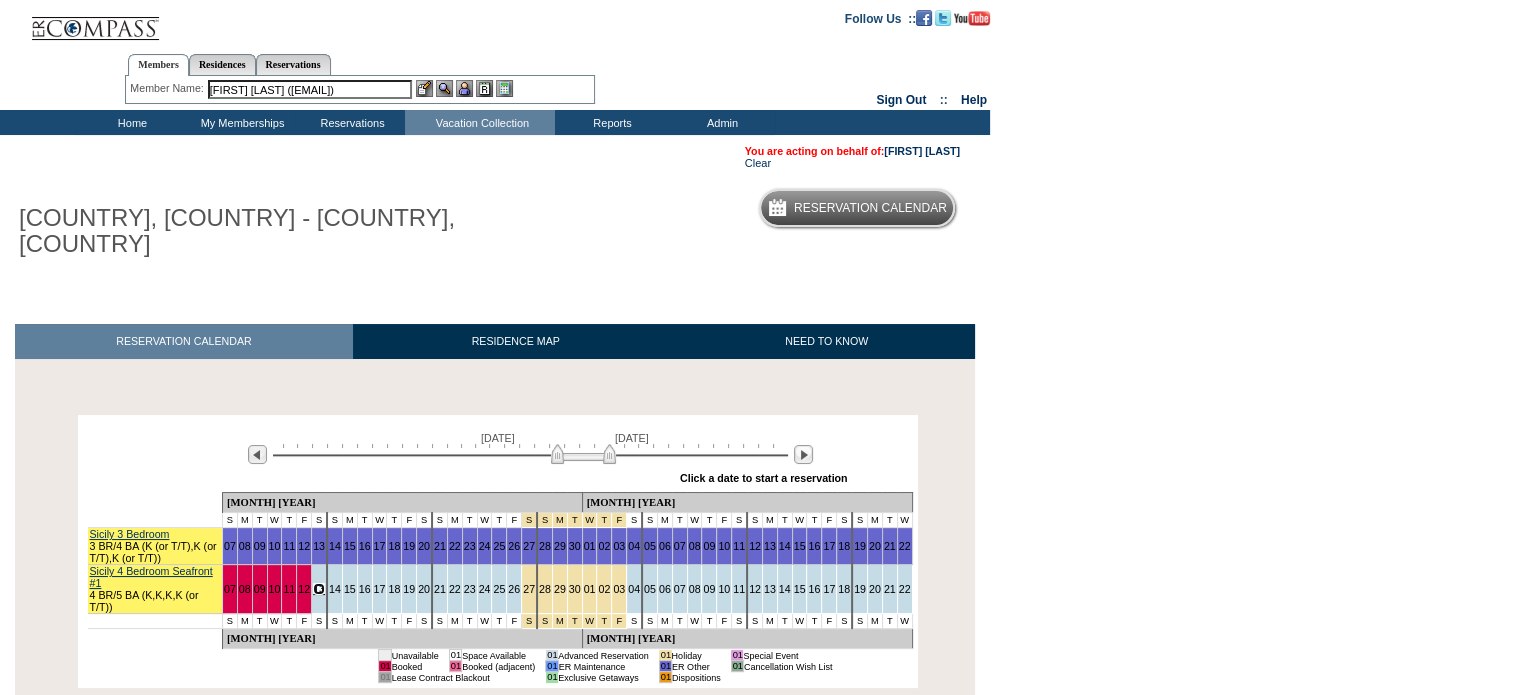 click on "13" at bounding box center [319, 589] 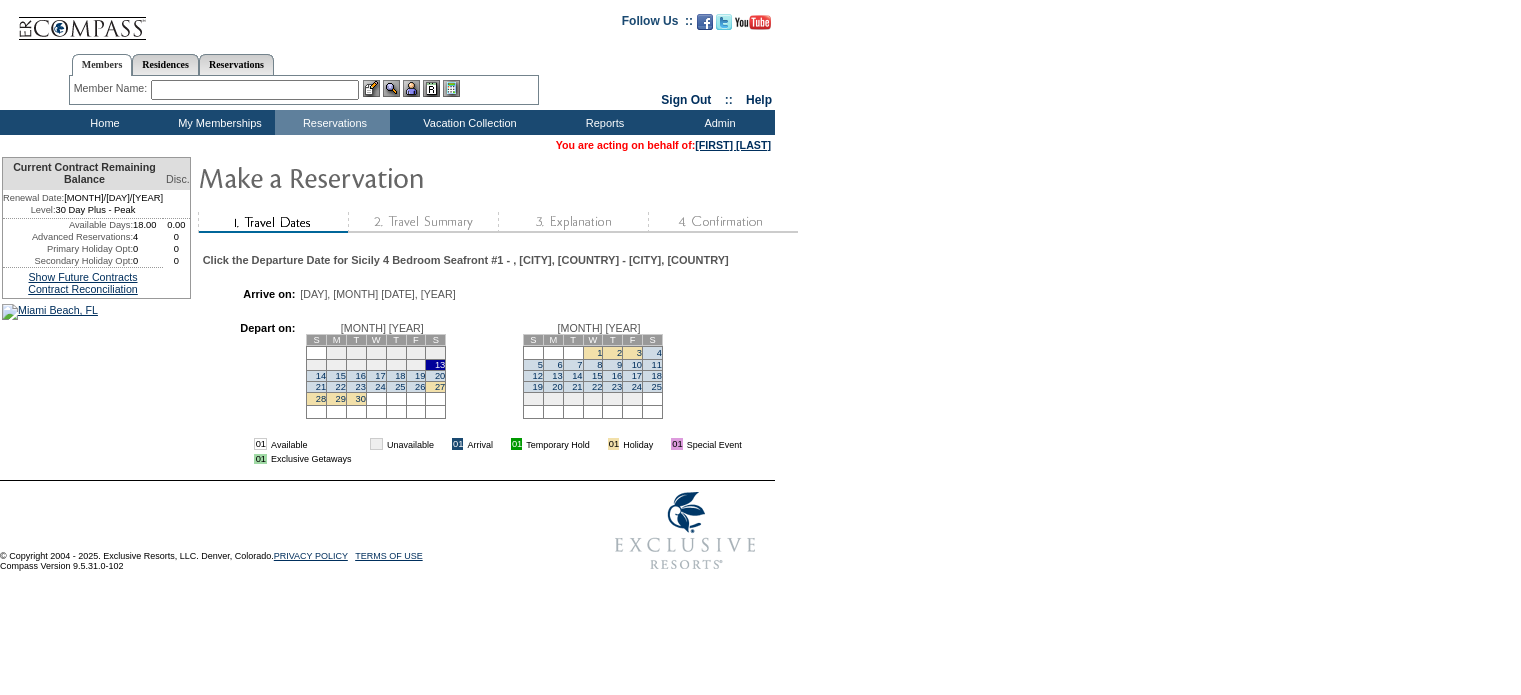 scroll, scrollTop: 0, scrollLeft: 0, axis: both 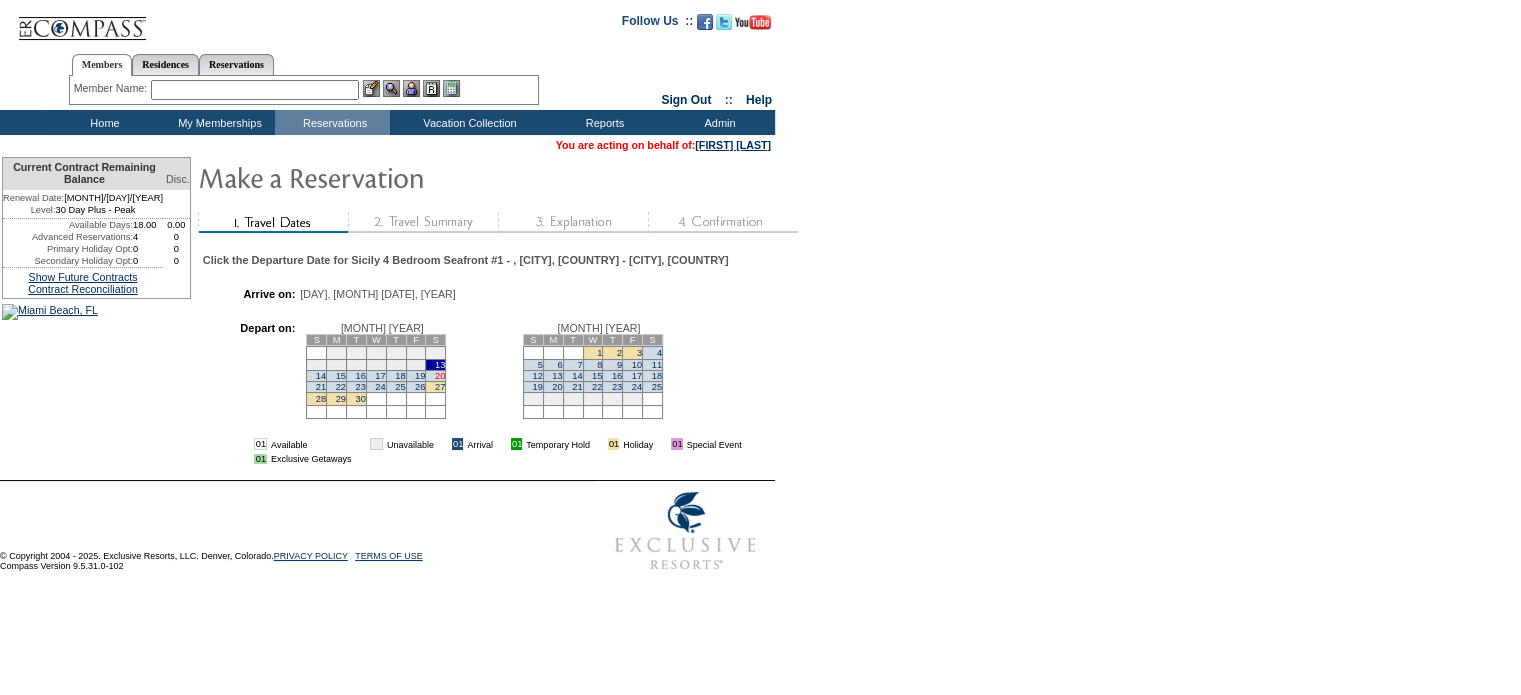click on "20" at bounding box center (440, 376) 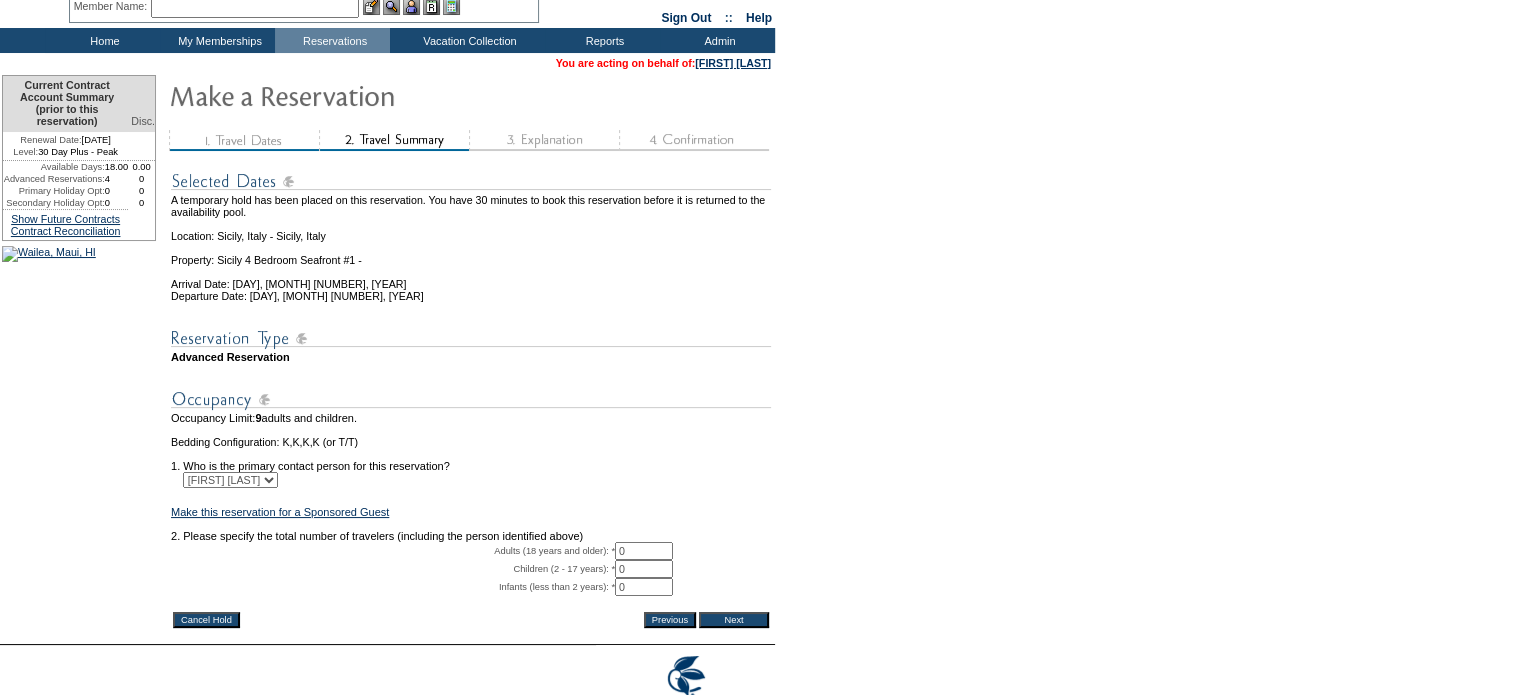 scroll, scrollTop: 195, scrollLeft: 0, axis: vertical 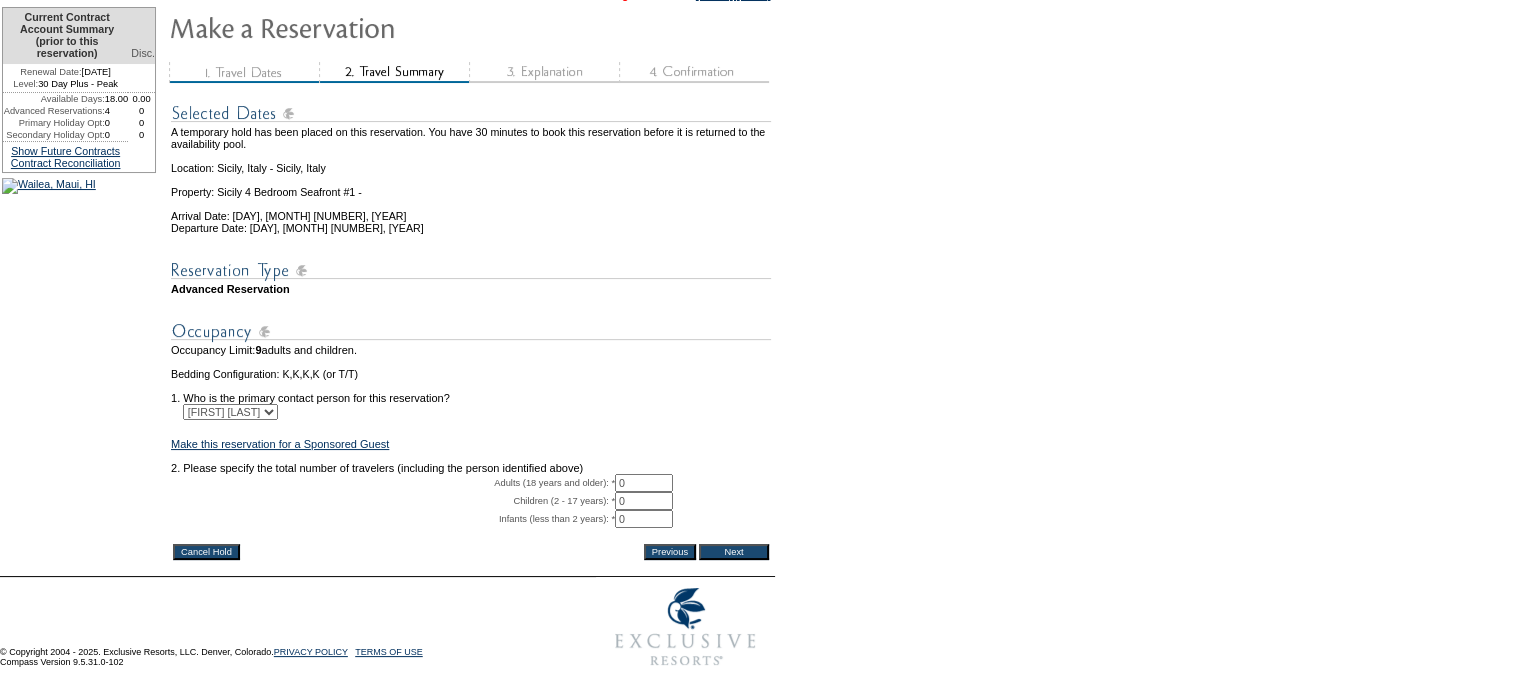 drag, startPoint x: 642, startPoint y: 463, endPoint x: 597, endPoint y: 462, distance: 45.01111 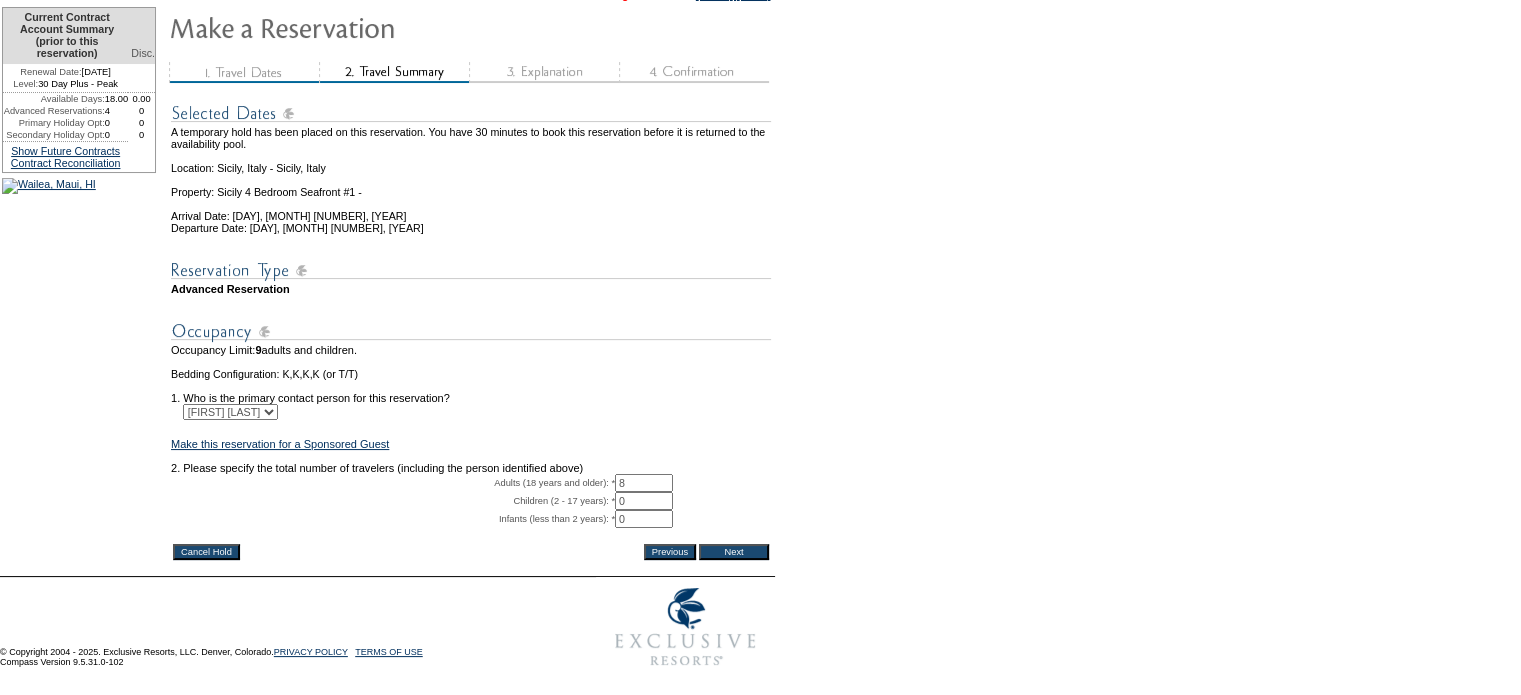 type on "8" 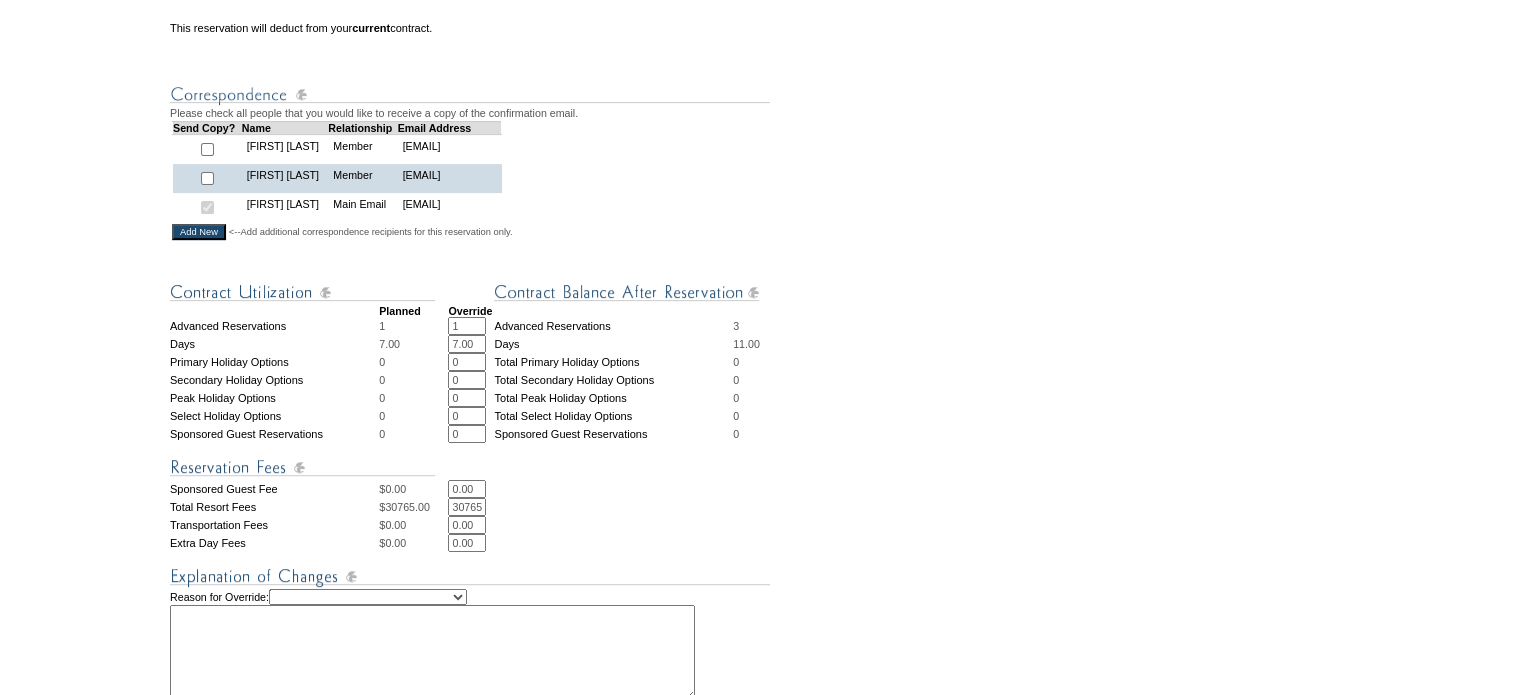 scroll, scrollTop: 600, scrollLeft: 0, axis: vertical 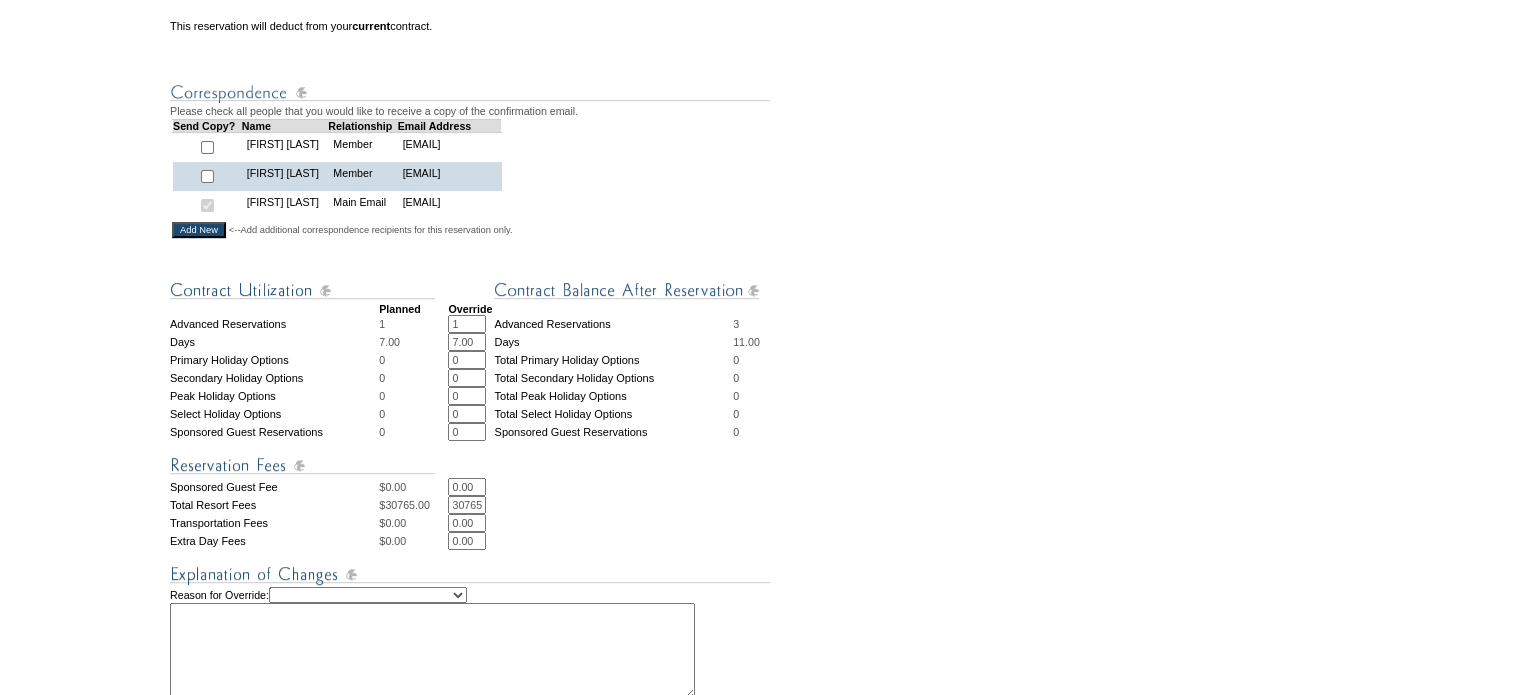 click on "Creating Continuous Stay
Days Rebooked After Cancellation
Editing Occupant
Experiential / Hotel / Partner / Charity
Holiday Token Exchange
Operations Recosting
Pacification
Pacification – New Member
Program-Specific Discount
Reserved Rollover Available
Sales Exception
Travel Date Adjustment" at bounding box center [368, 595] 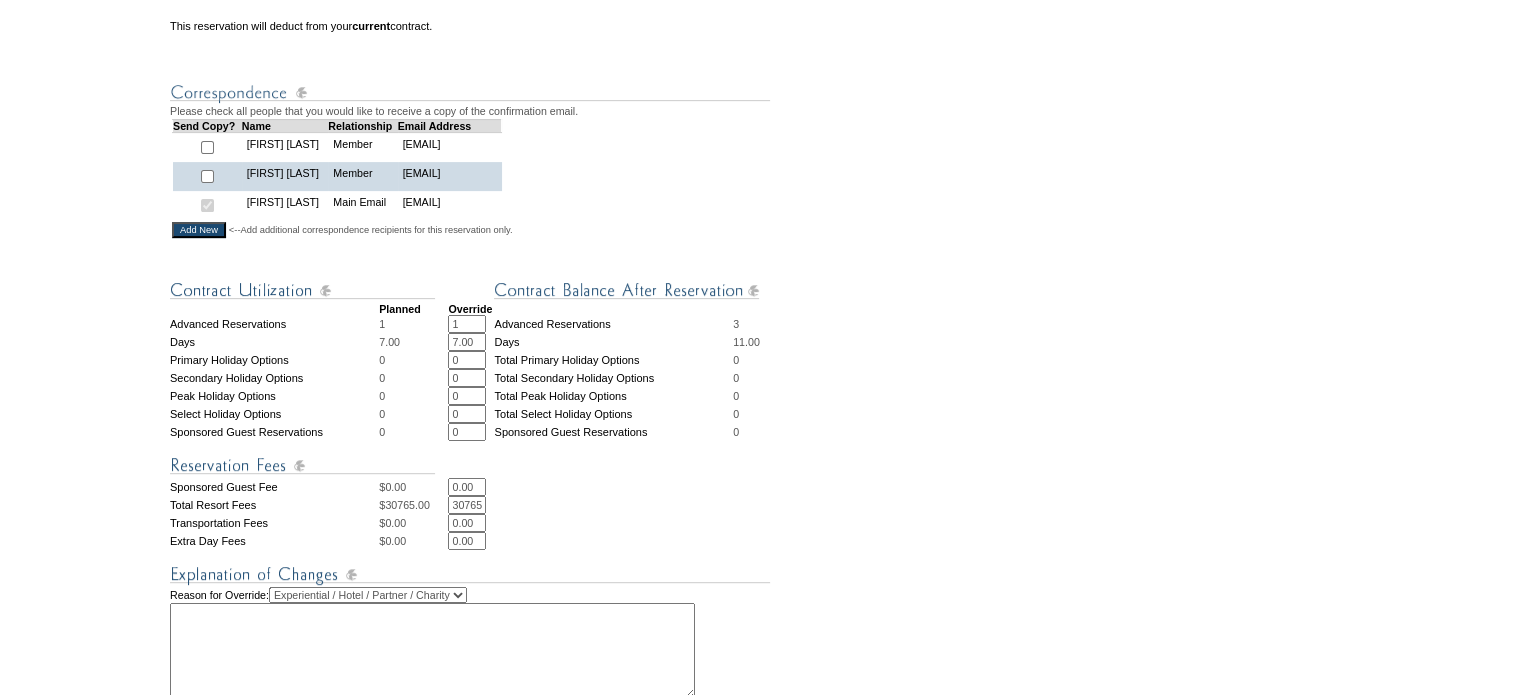 click on "Creating Continuous Stay
Days Rebooked After Cancellation
Editing Occupant
Experiential / Hotel / Partner / Charity
Holiday Token Exchange
Operations Recosting
Pacification
Pacification – New Member
Program-Specific Discount
Reserved Rollover Available
Sales Exception
Travel Date Adjustment" at bounding box center (368, 595) 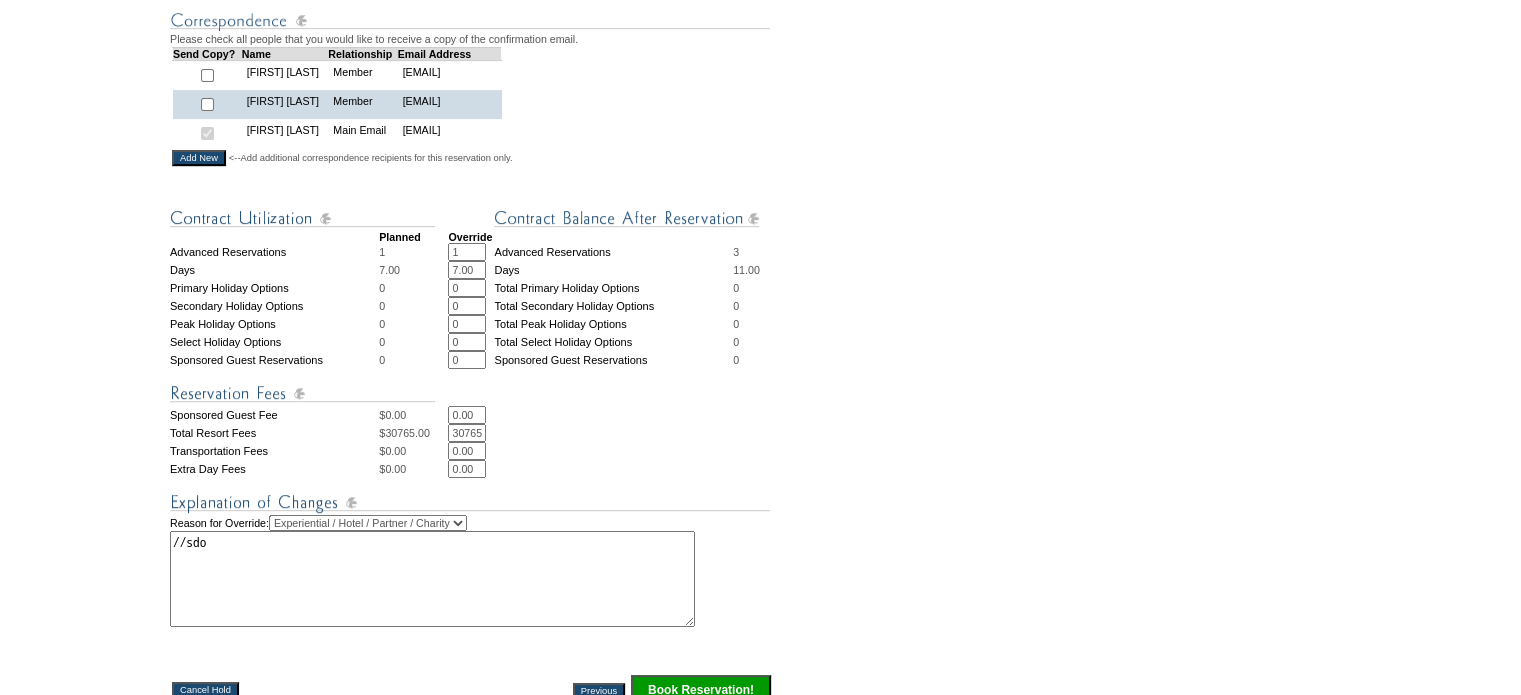 scroll, scrollTop: 900, scrollLeft: 0, axis: vertical 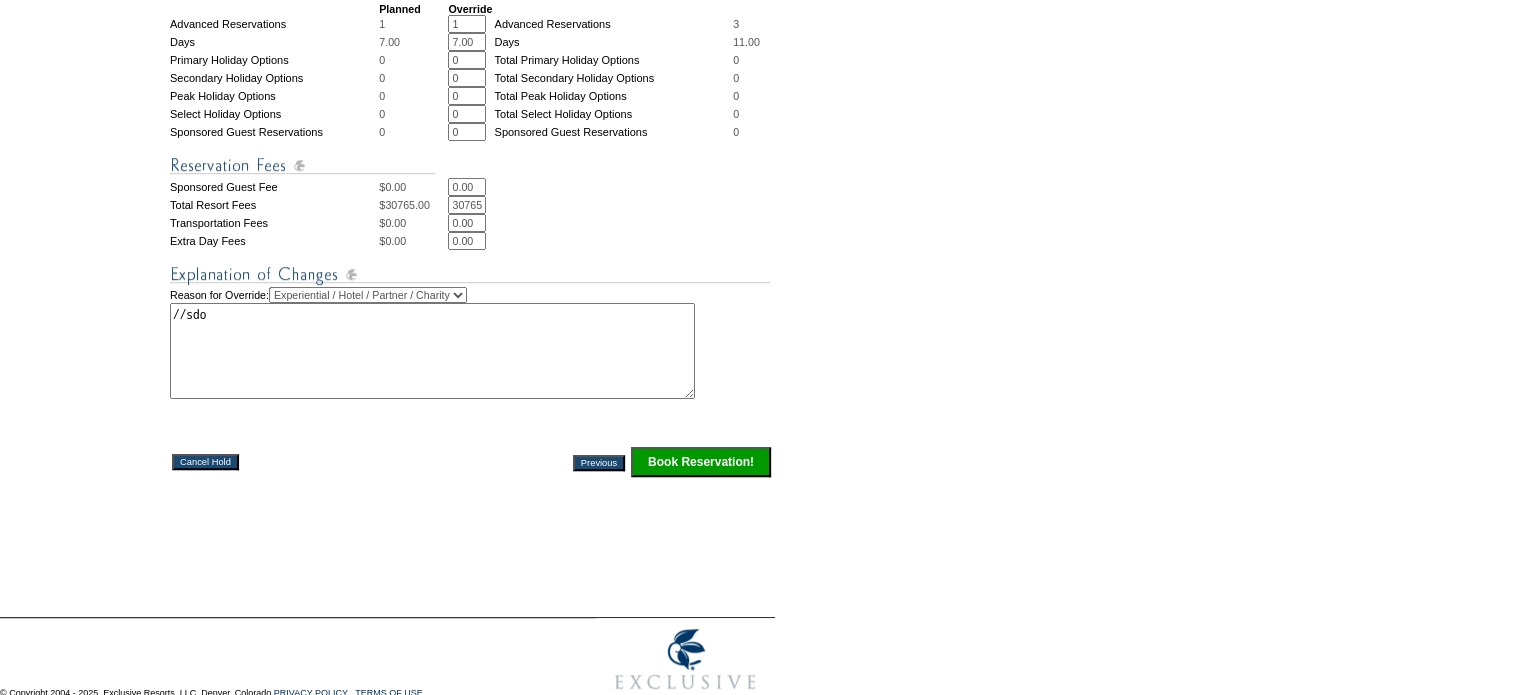 type on "//sdo" 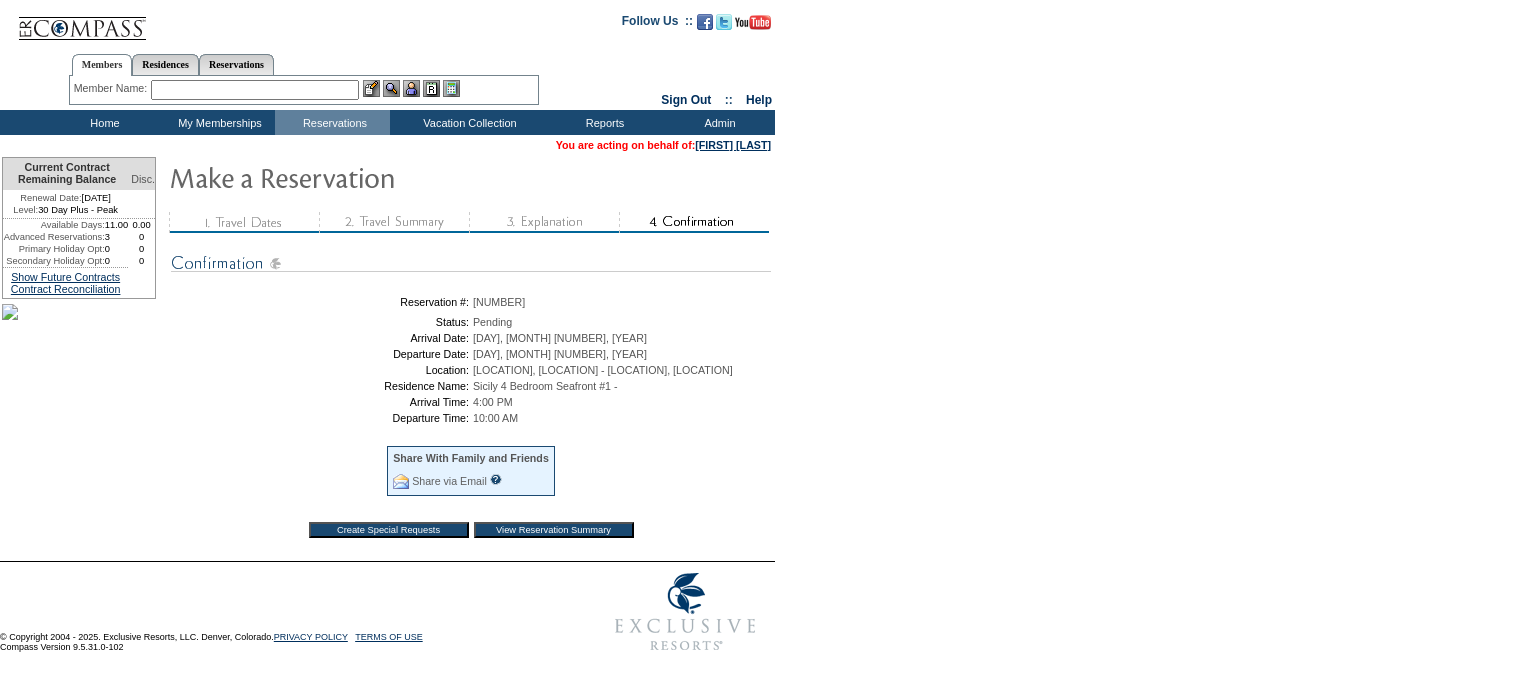 scroll, scrollTop: 0, scrollLeft: 0, axis: both 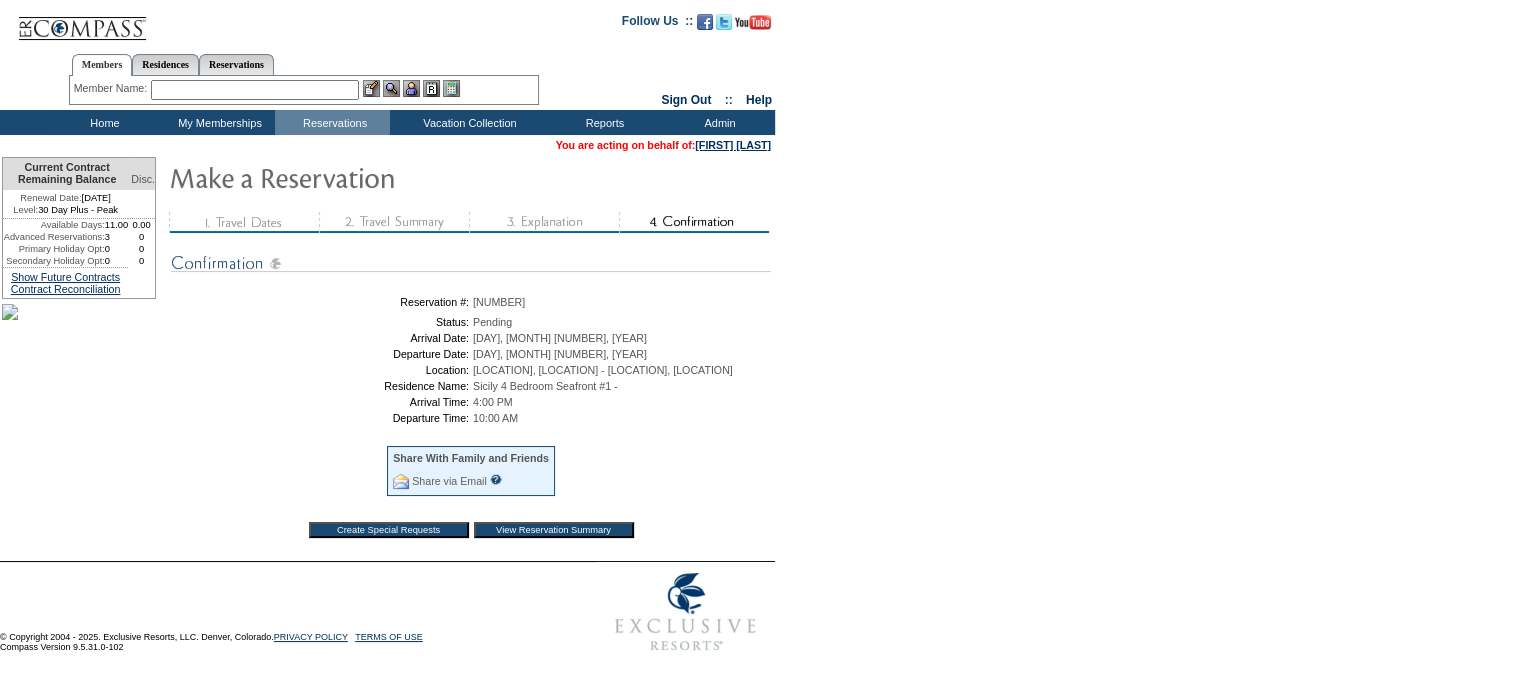 click on "View Reservation Summary" at bounding box center [554, 530] 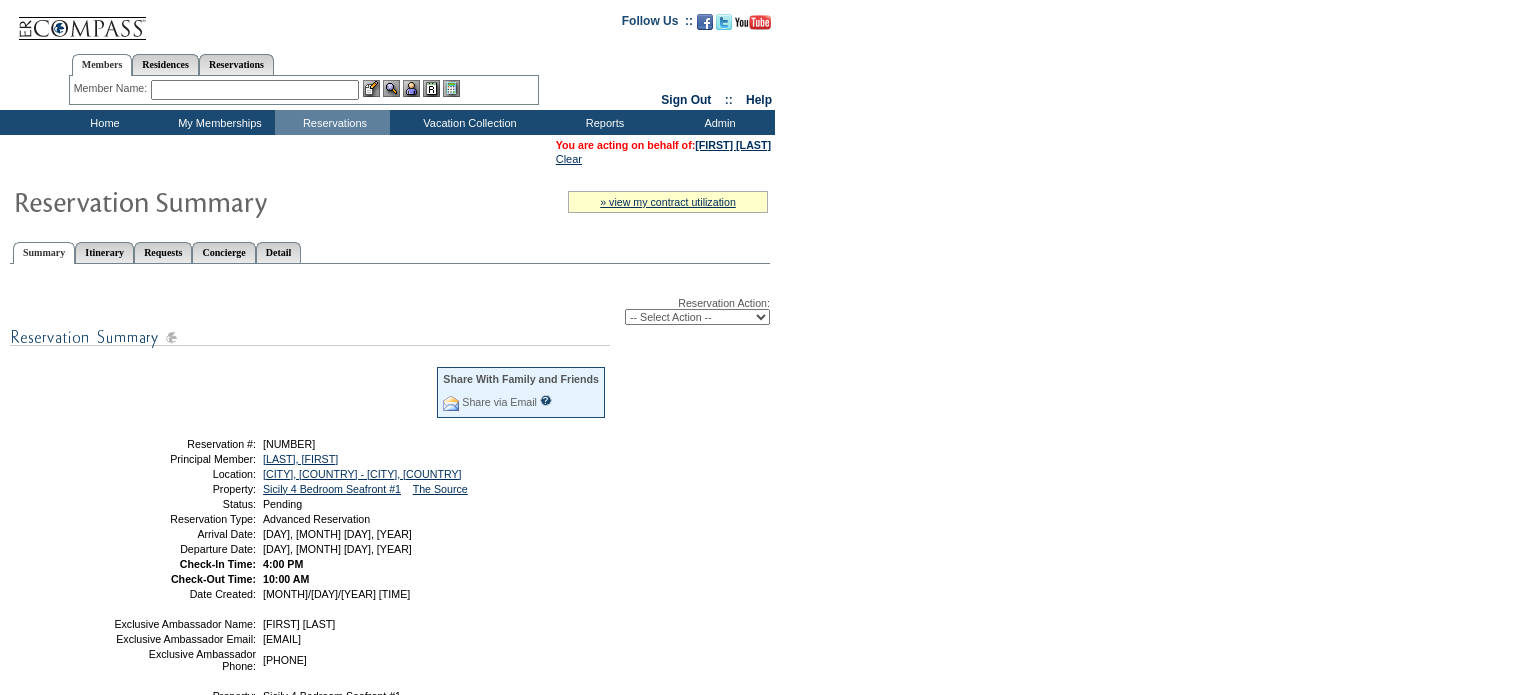 scroll, scrollTop: 0, scrollLeft: 0, axis: both 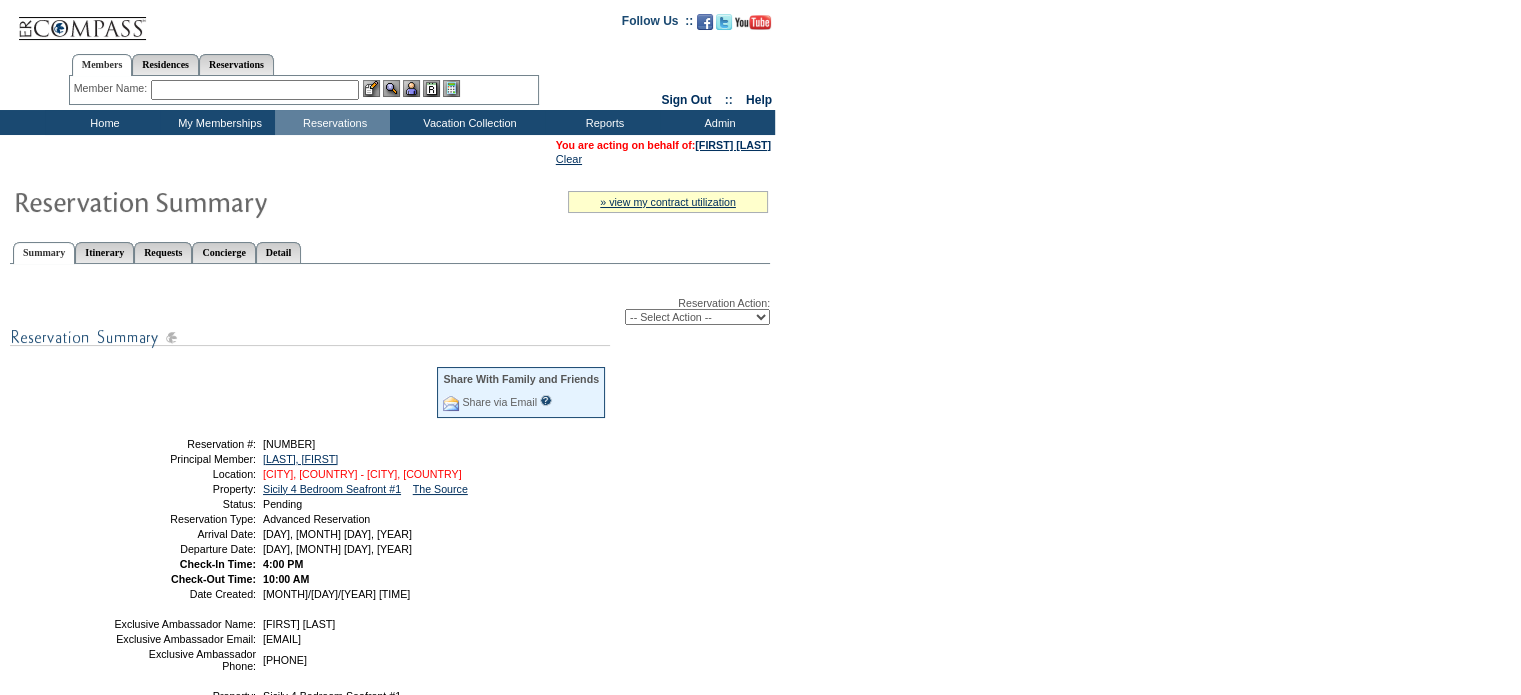 click on "[CITY], [COUNTRY] - [CITY], [COUNTRY]" at bounding box center (362, 474) 